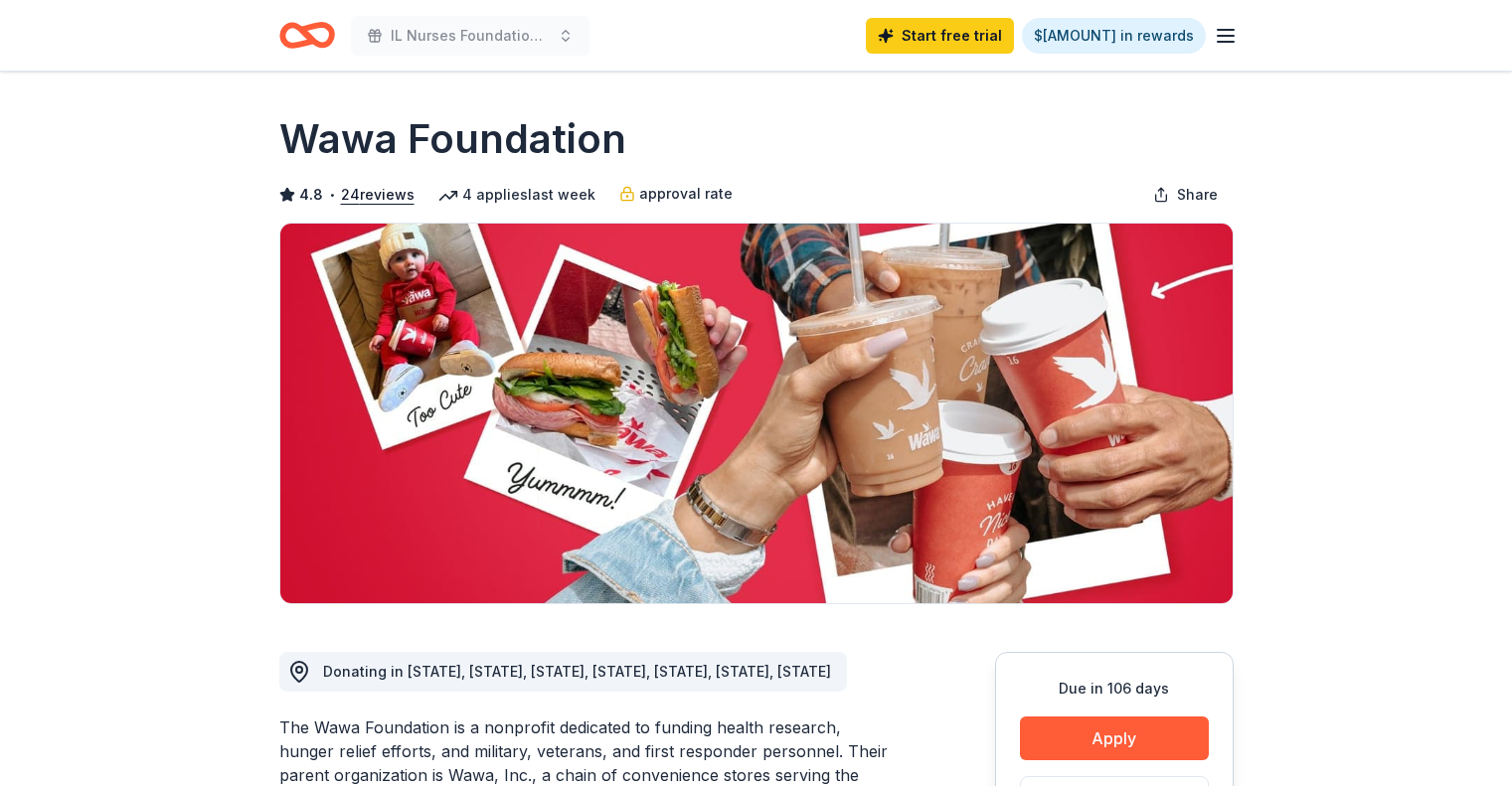 scroll, scrollTop: 0, scrollLeft: 0, axis: both 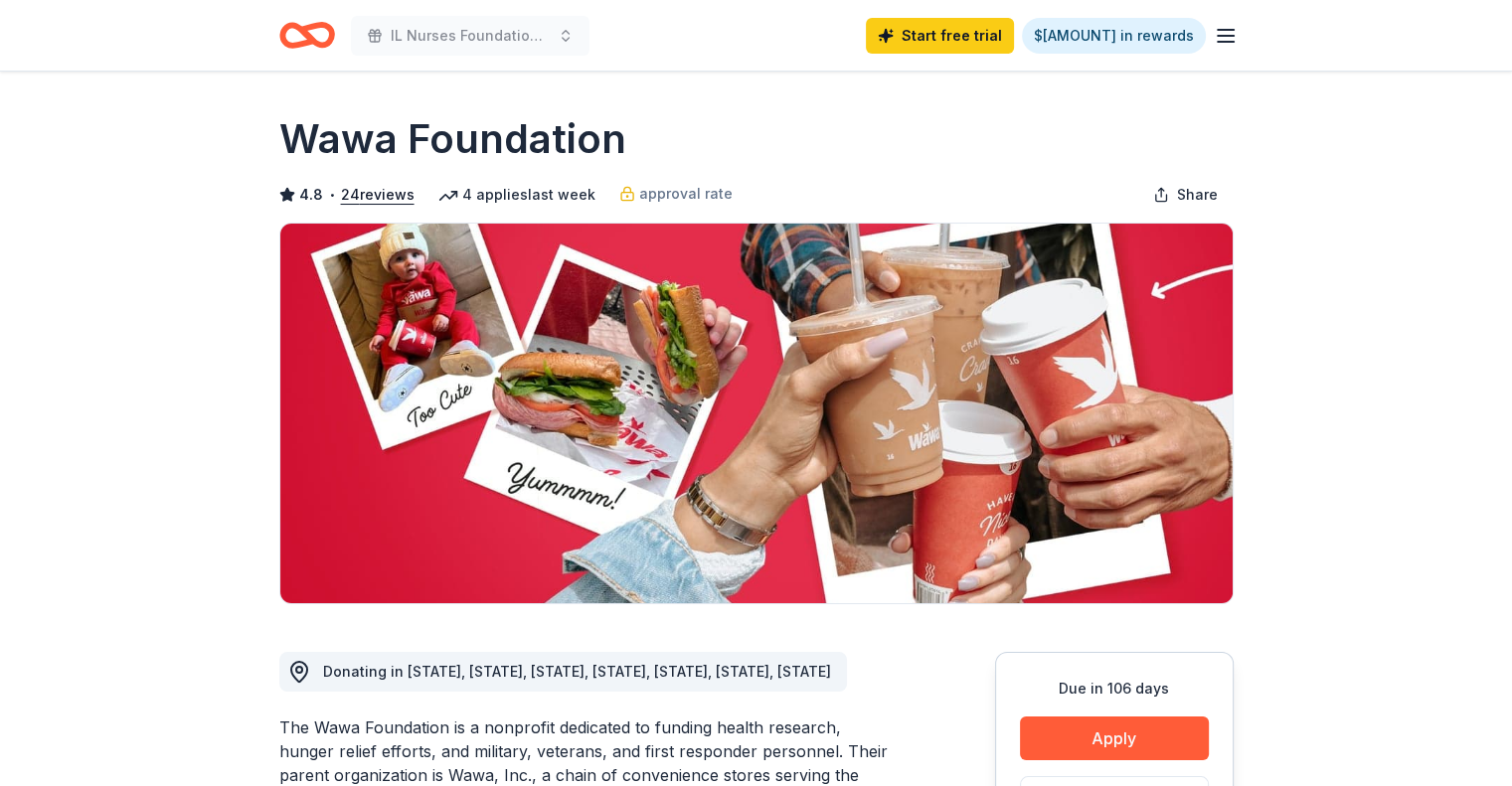 click 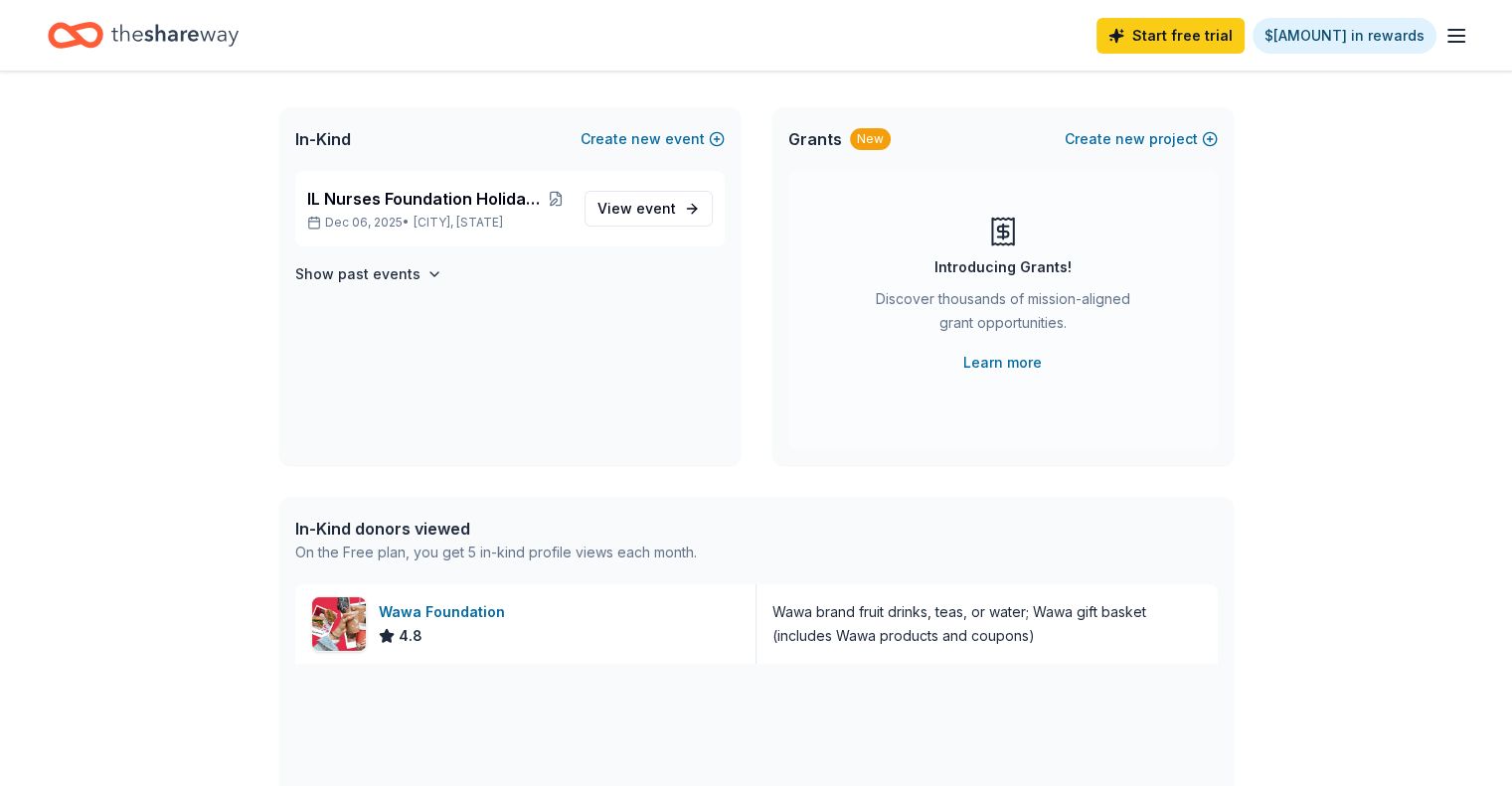 scroll, scrollTop: 0, scrollLeft: 0, axis: both 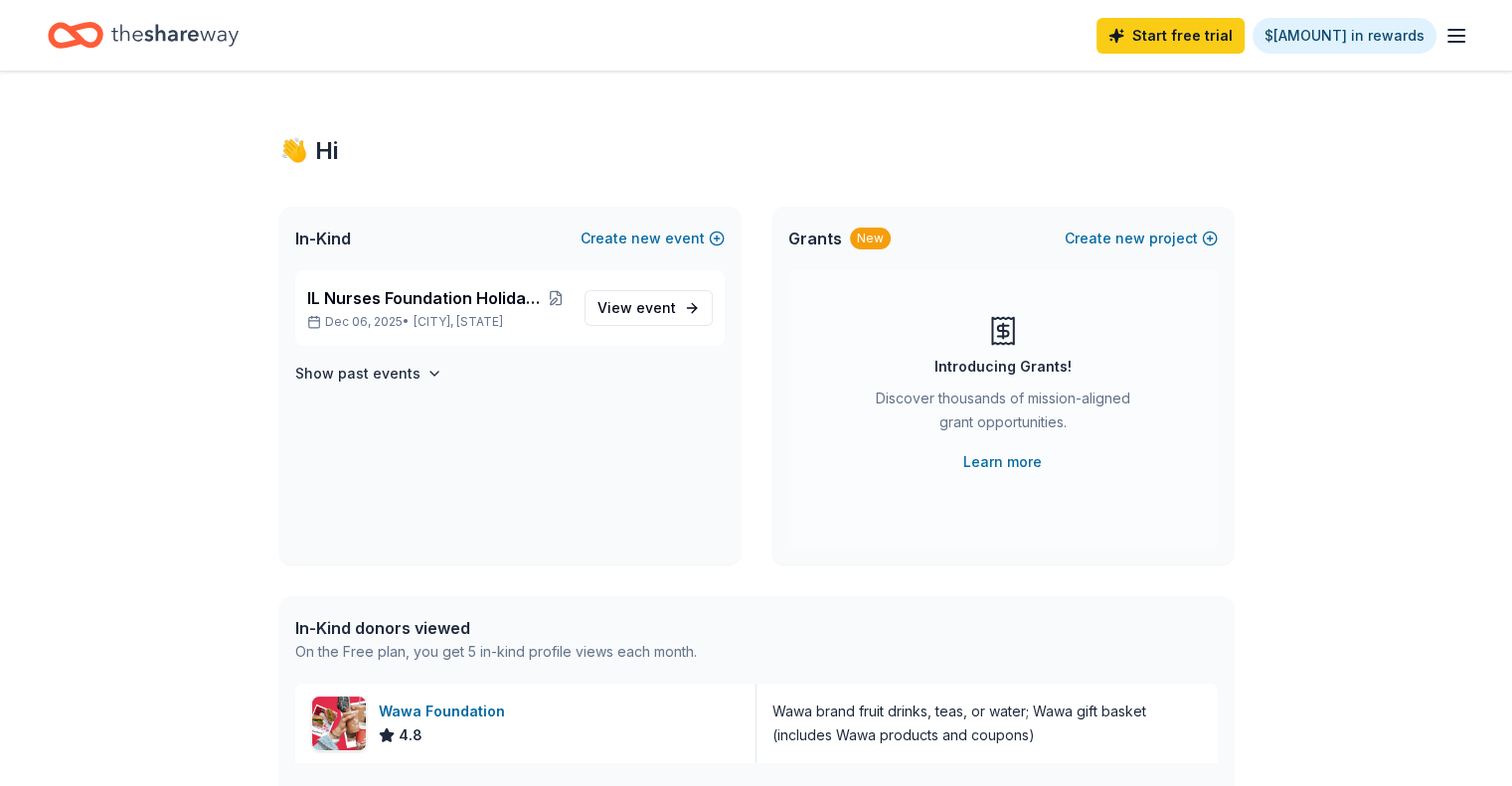 click 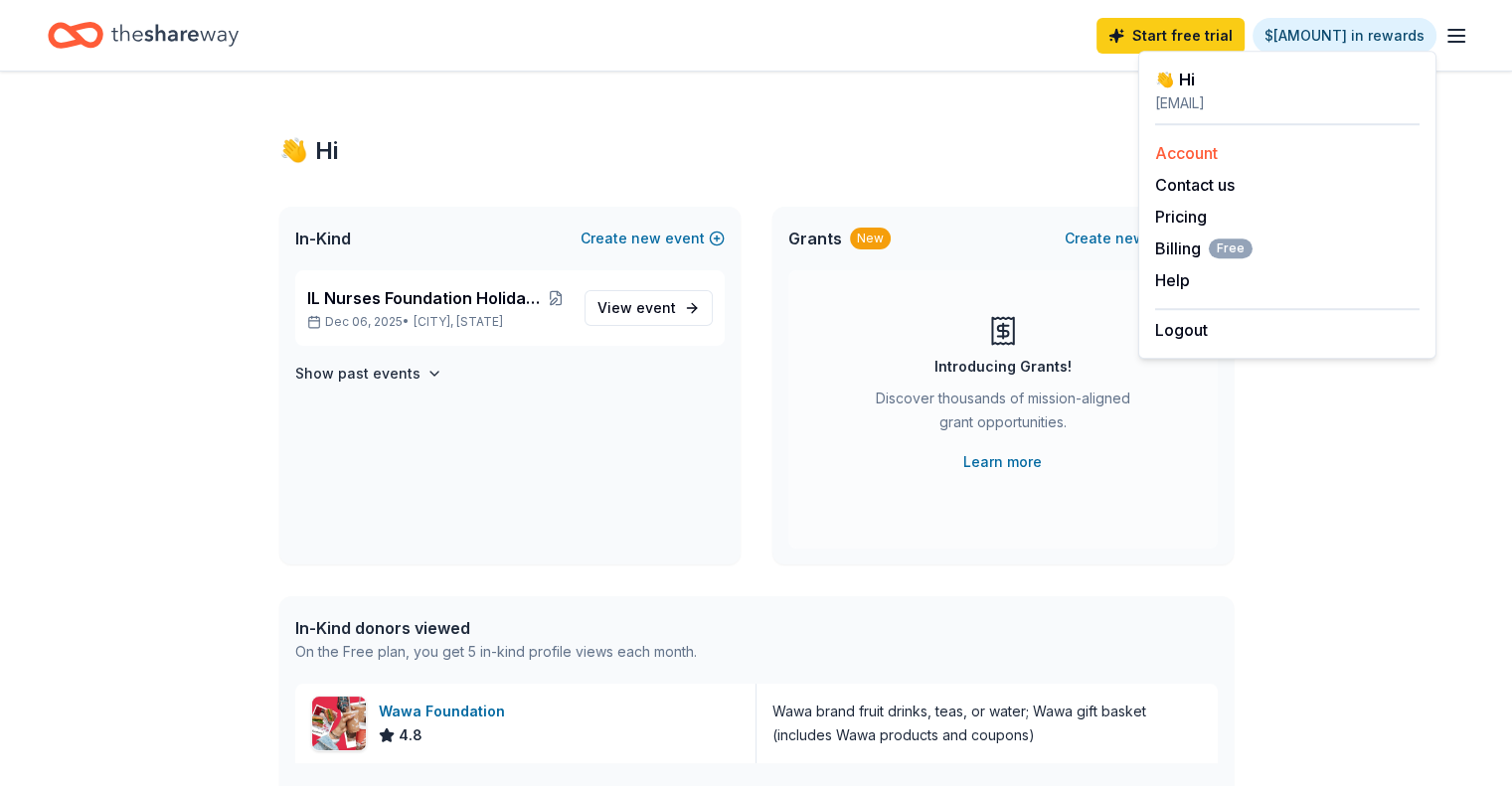 click on "Account" at bounding box center (1186, 153) 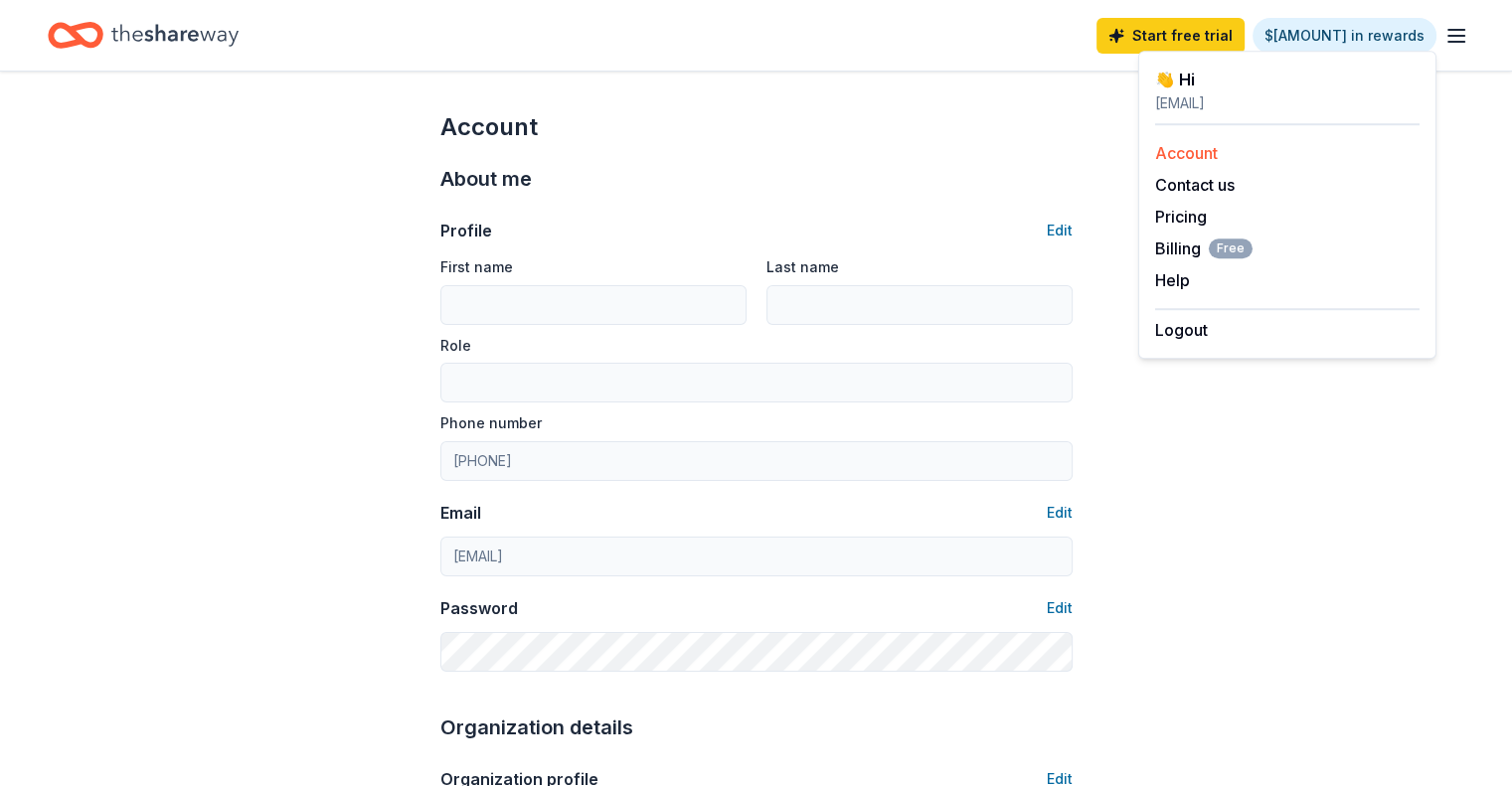 click on "Account" at bounding box center [1186, 153] 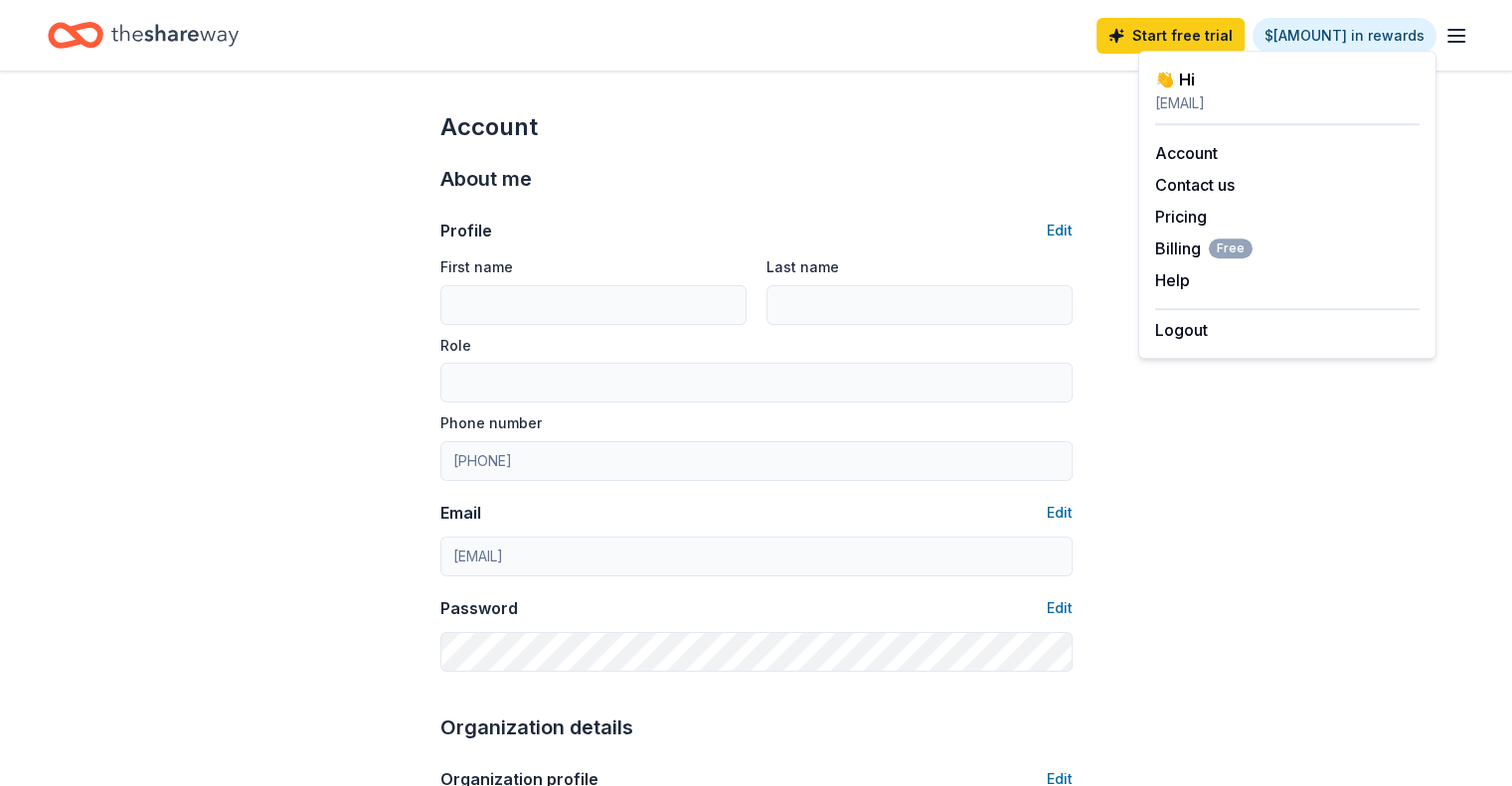 click on "Account About me Profile Edit First name Last name Role Phone number [PHONE] Email Edit [EMAIL] Password Edit Organization details Organization profile Edit Organization name IL Nurses Foundation ZIP code [ZIP CODE] Website illinoisnurses.foundation EIN Edit [EIN] 501(c)(3) Letter Edit [FILENAME] About your organization Edit Cause tags Health Mission statement The Illinois Nurses Foundation's mission is to elevate, transform, and inspire the nursing profession and healthcare in the state of Illinois.
We accomplish this through awarding scholarships and grants, providing professional development and education, and recognizing nurses and their contributions to the profession and their communities. Social handles Edit Instagram LinkedIn https://www.linkedin.com/company/[ORGANIZATION]/posts/?feedView=all Facebook https://www.facebook.com/[ORGANIZATION] X (Twitter)" at bounding box center (756, 959) 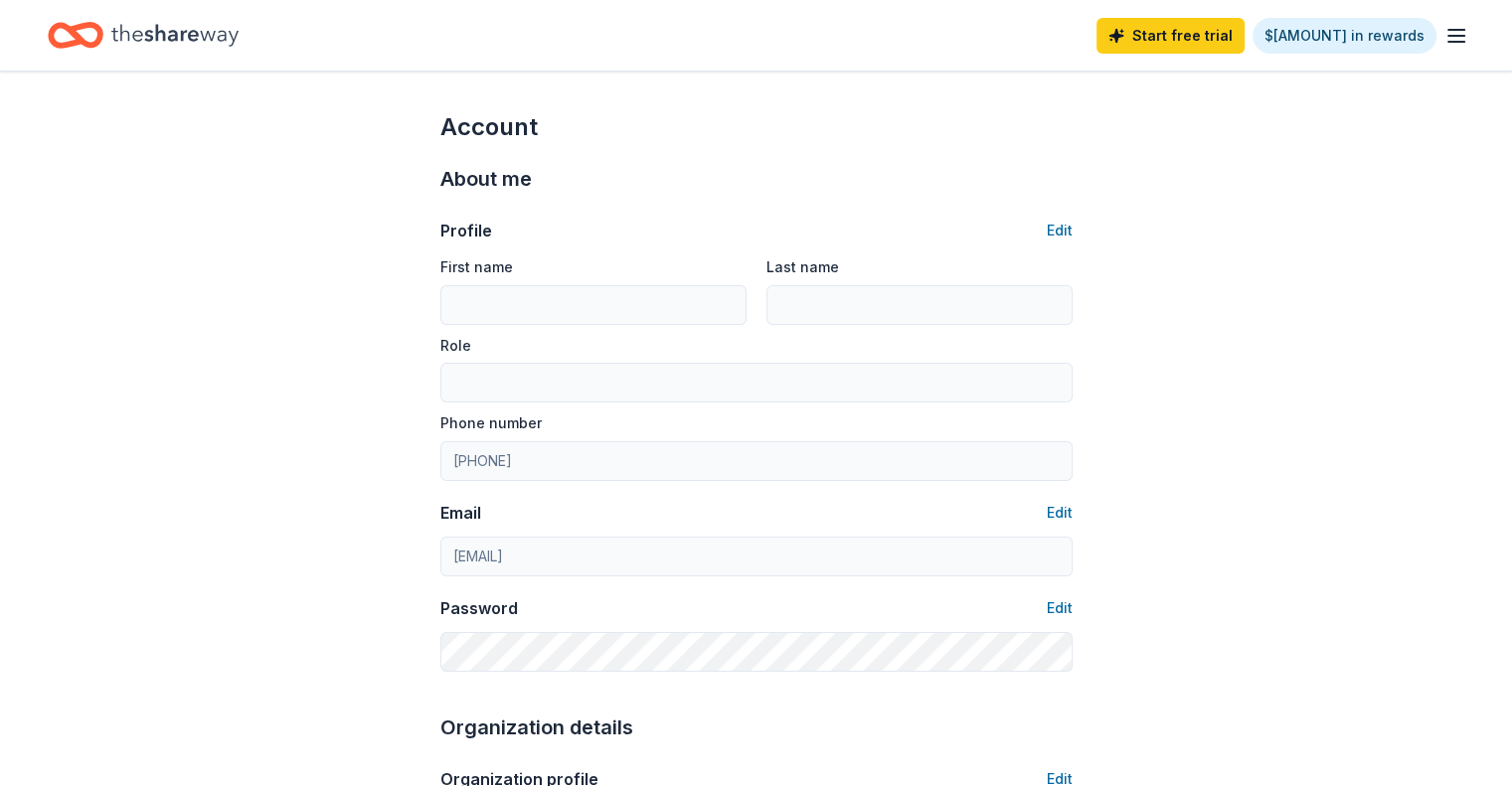 click on "Role" at bounding box center [756, 368] 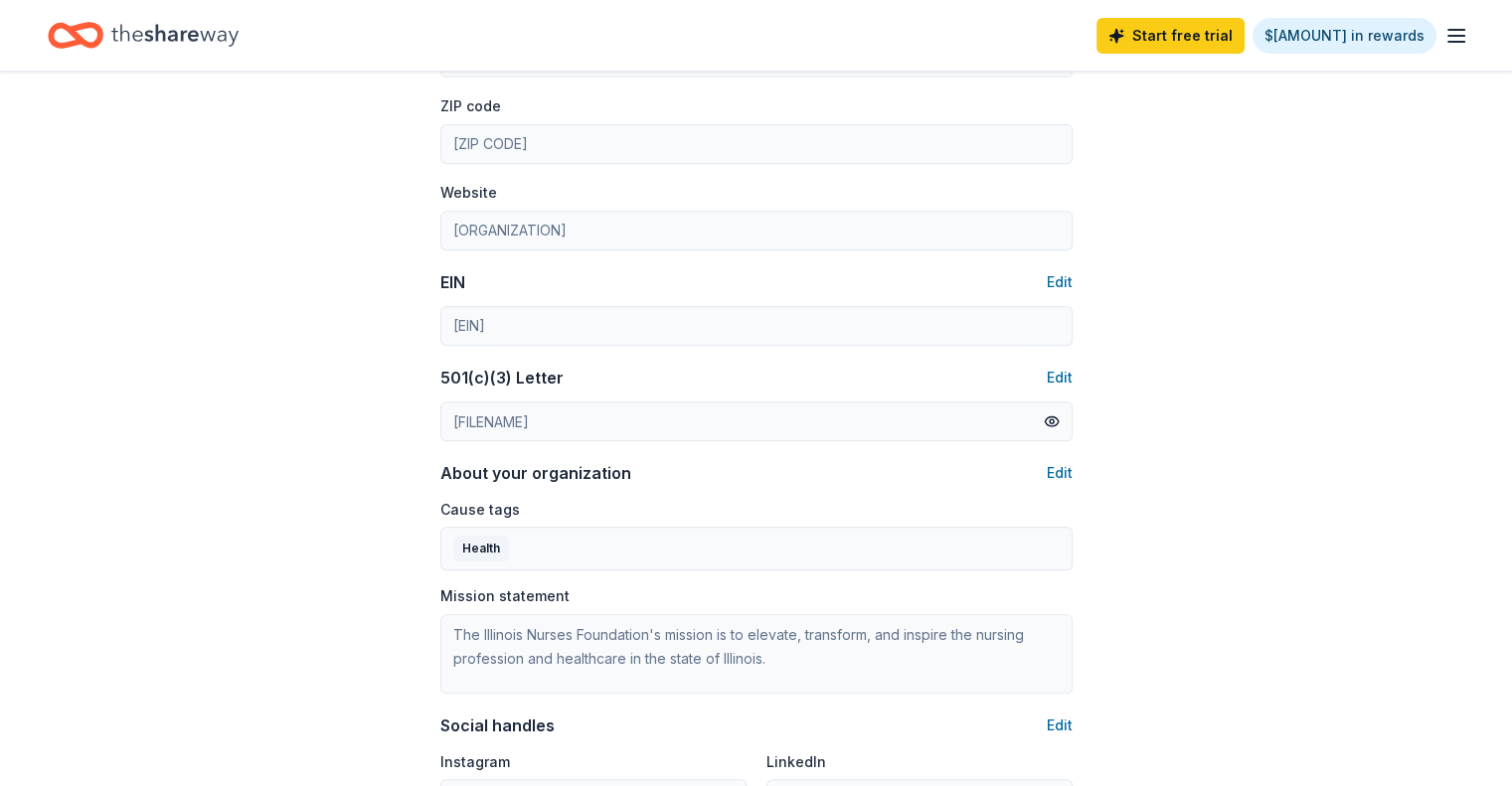 scroll, scrollTop: 1204, scrollLeft: 0, axis: vertical 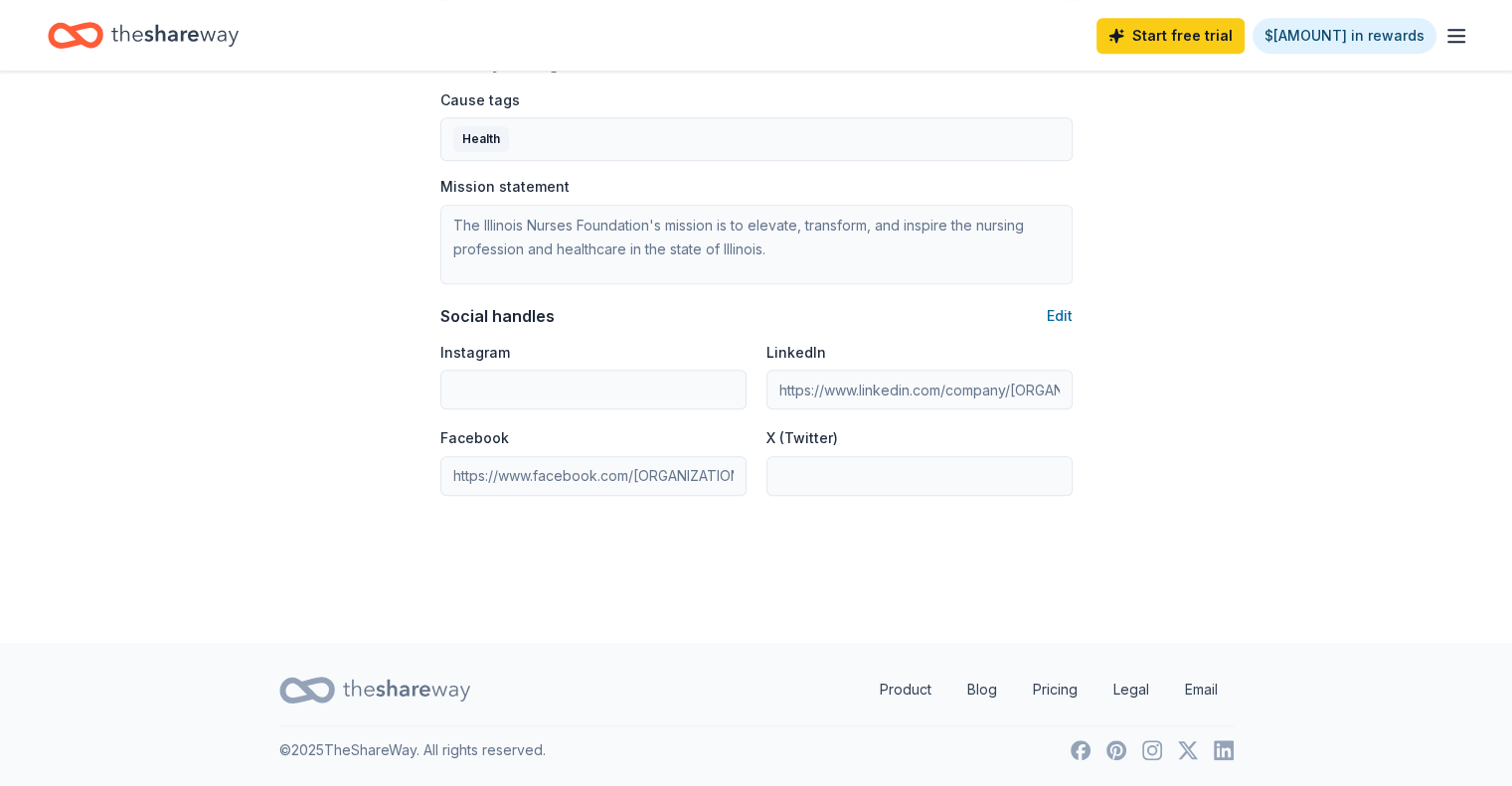 click on "Account About me Profile Edit First name Last name Role Phone number [PHONE] Email Edit [EMAIL] Password Edit Organization details Organization profile Edit Organization name IL Nurses Foundation ZIP code [ZIP CODE] Website illinoisnurses.foundation EIN Edit [EIN] 501(c)(3) Letter Edit [FILENAME] About your organization Edit Cause tags Health Mission statement The Illinois Nurses Foundation's mission is to elevate, transform, and inspire the nursing profession and healthcare in the state of Illinois.
We accomplish this through awarding scholarships and grants, providing professional development and education, and recognizing nurses and their contributions to the profession and their communities. Social handles Edit Instagram LinkedIn https://www.linkedin.com/company/[ORGANIZATION]/posts/?feedView=all Facebook https://www.facebook.com/[ORGANIZATION] X (Twitter)" at bounding box center (756, -245) 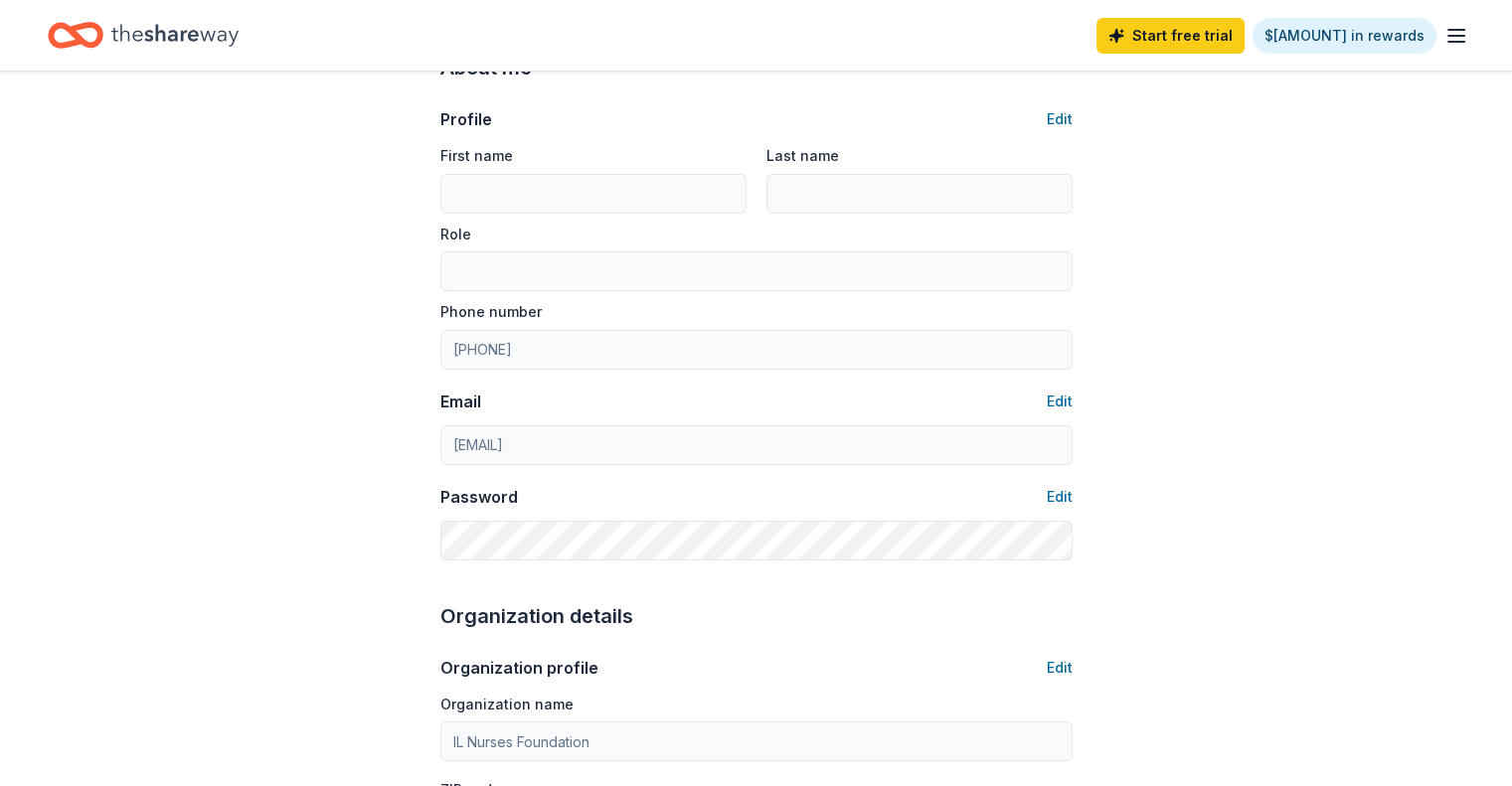 scroll, scrollTop: 0, scrollLeft: 0, axis: both 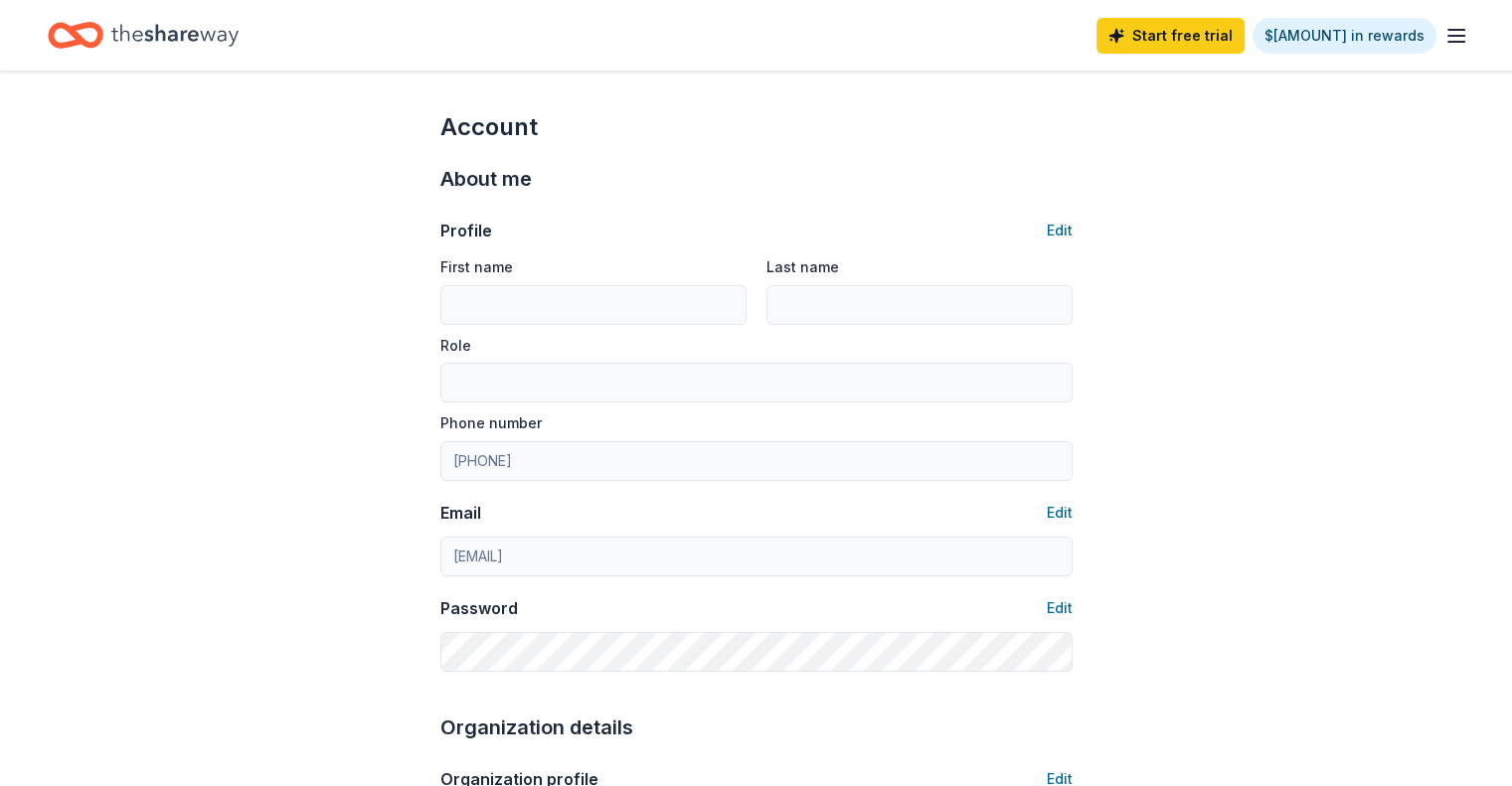 click 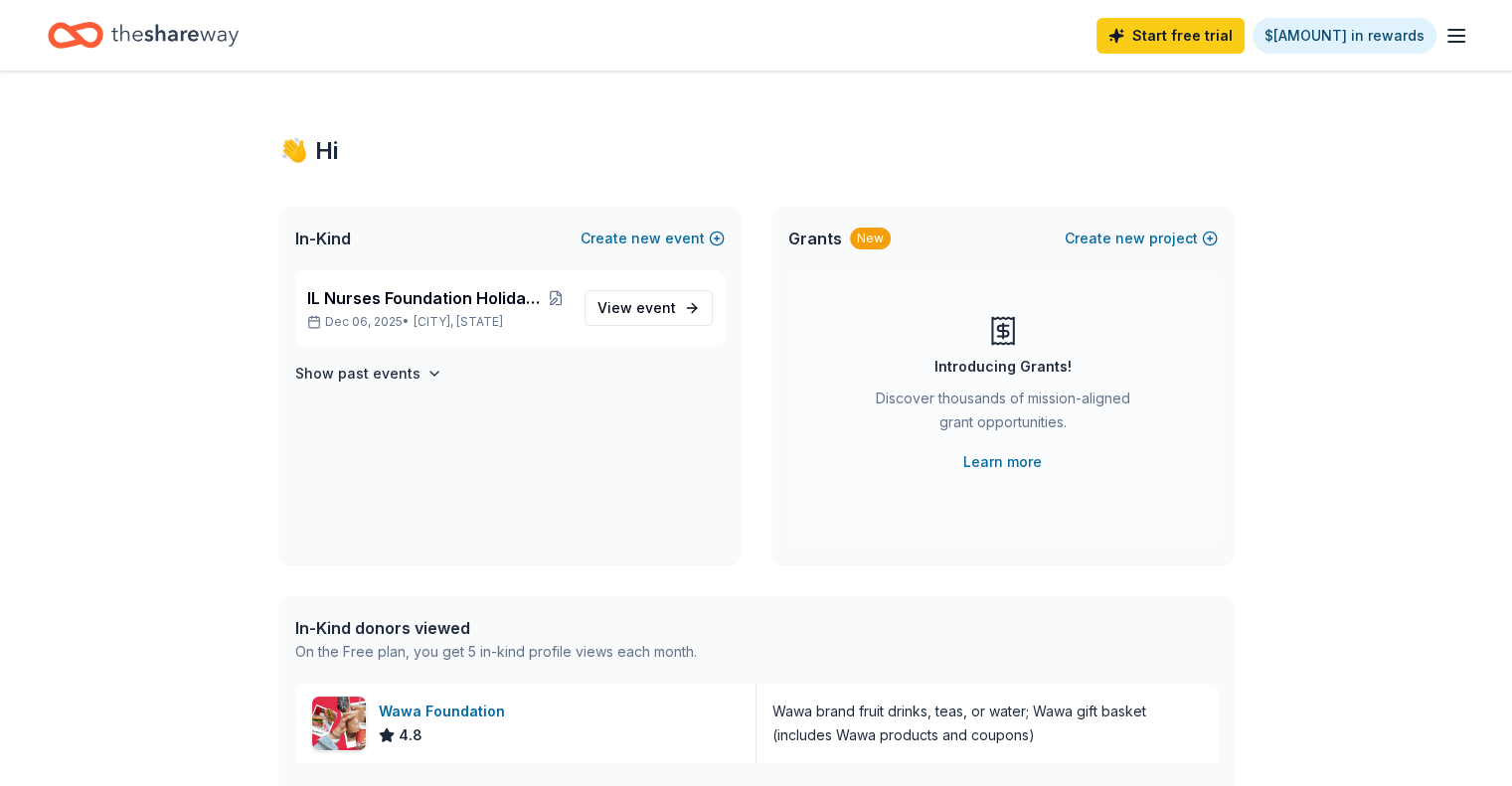 click on "👋 Hi In-Kind Create new event IL Nurses Foundation Holiday Gala & Fundraiser Dec 06, 2025 • [CITY], [STATE] View event Show past events Grants New Create new project Introducing Grants! Discover thousands of mission-aligned grant opportunities. Learn more In-Kind donors viewed On the Free plan, you get 5 in-kind profile views each month. Wawa Foundation 4.8 Wawa brand fruit drinks, teas, or water; Wawa gift basket (includes Wawa products and coupons) You have 4 more in-kind profile views left this month. Grants viewed On the Free plan, you get 5 grant profile views each month. You have not yet viewed any grant profiles this month. Create a new project to view grants ." at bounding box center (756, 765) 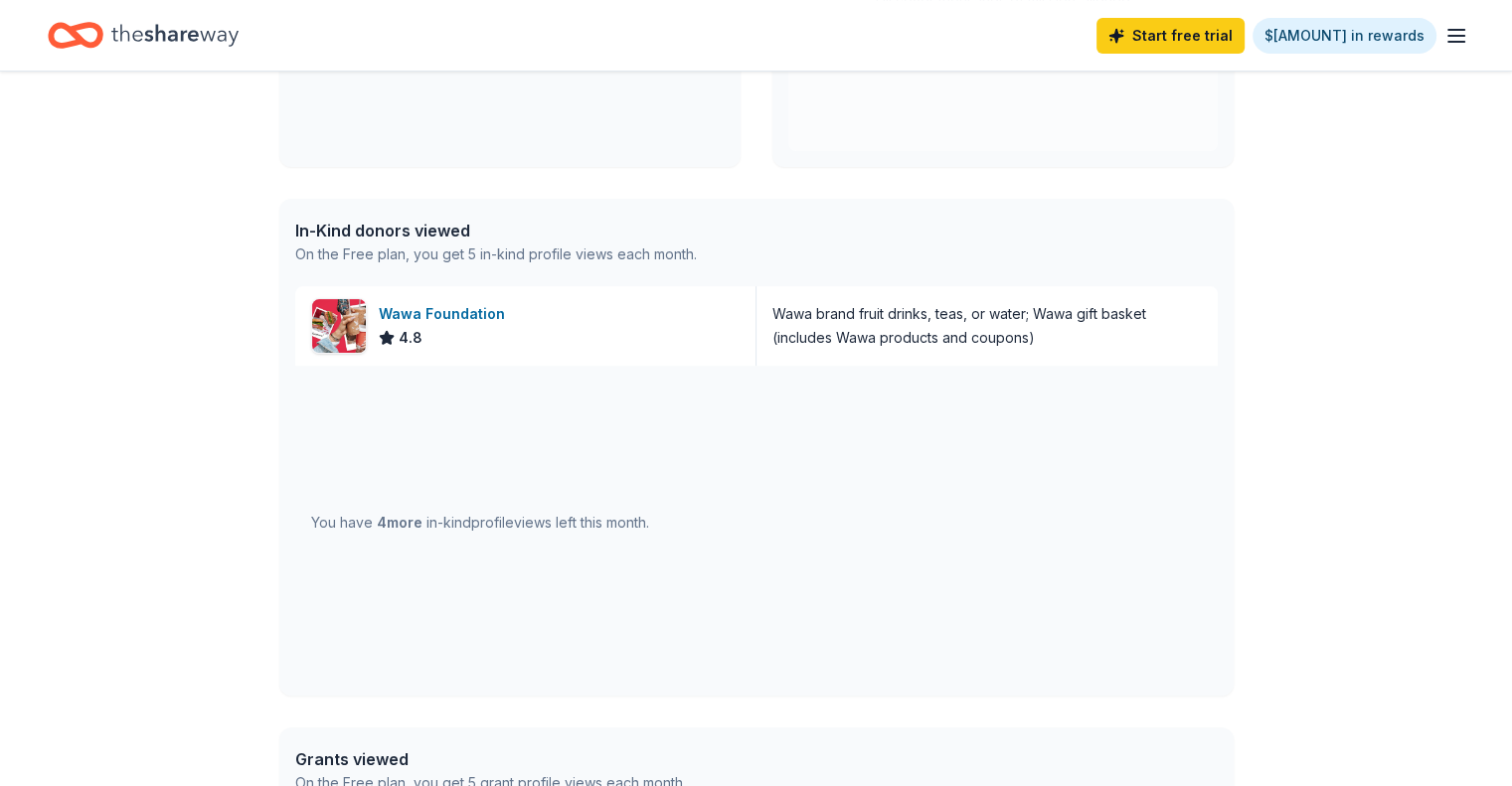 scroll, scrollTop: 497, scrollLeft: 0, axis: vertical 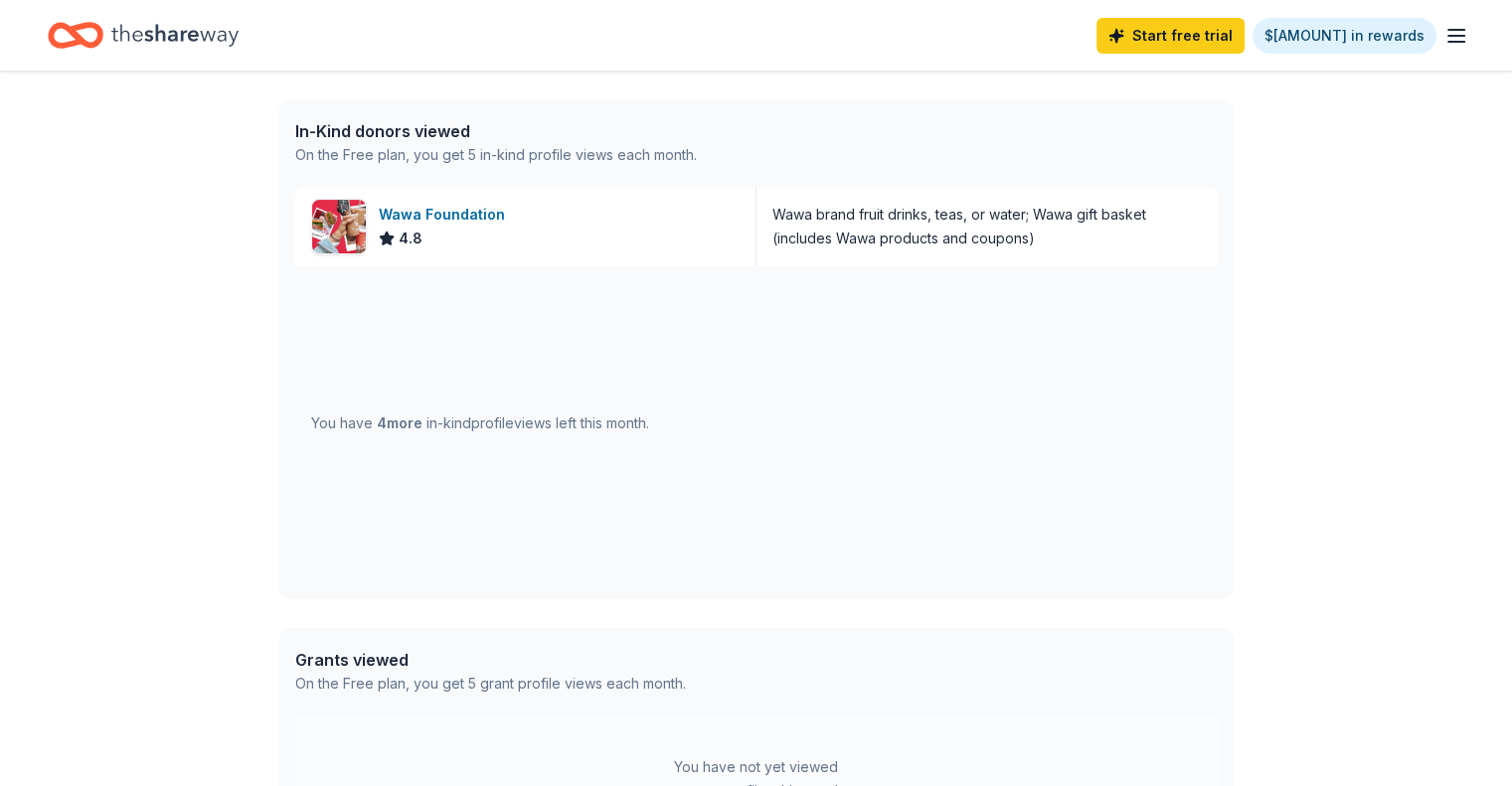click on "You have   4  more   in-kind  profile  views   left this month." at bounding box center [480, 423] 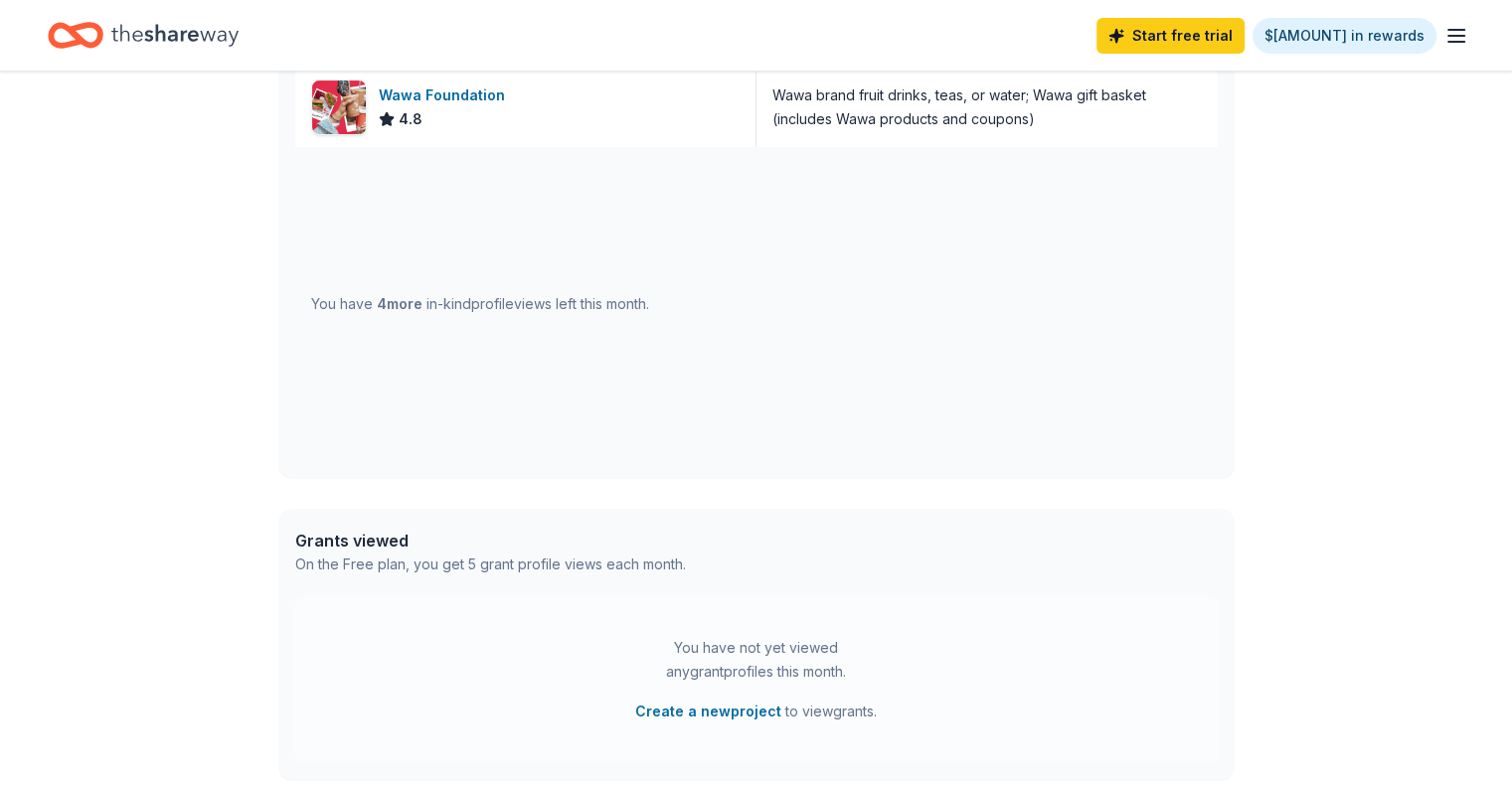 scroll, scrollTop: 517, scrollLeft: 0, axis: vertical 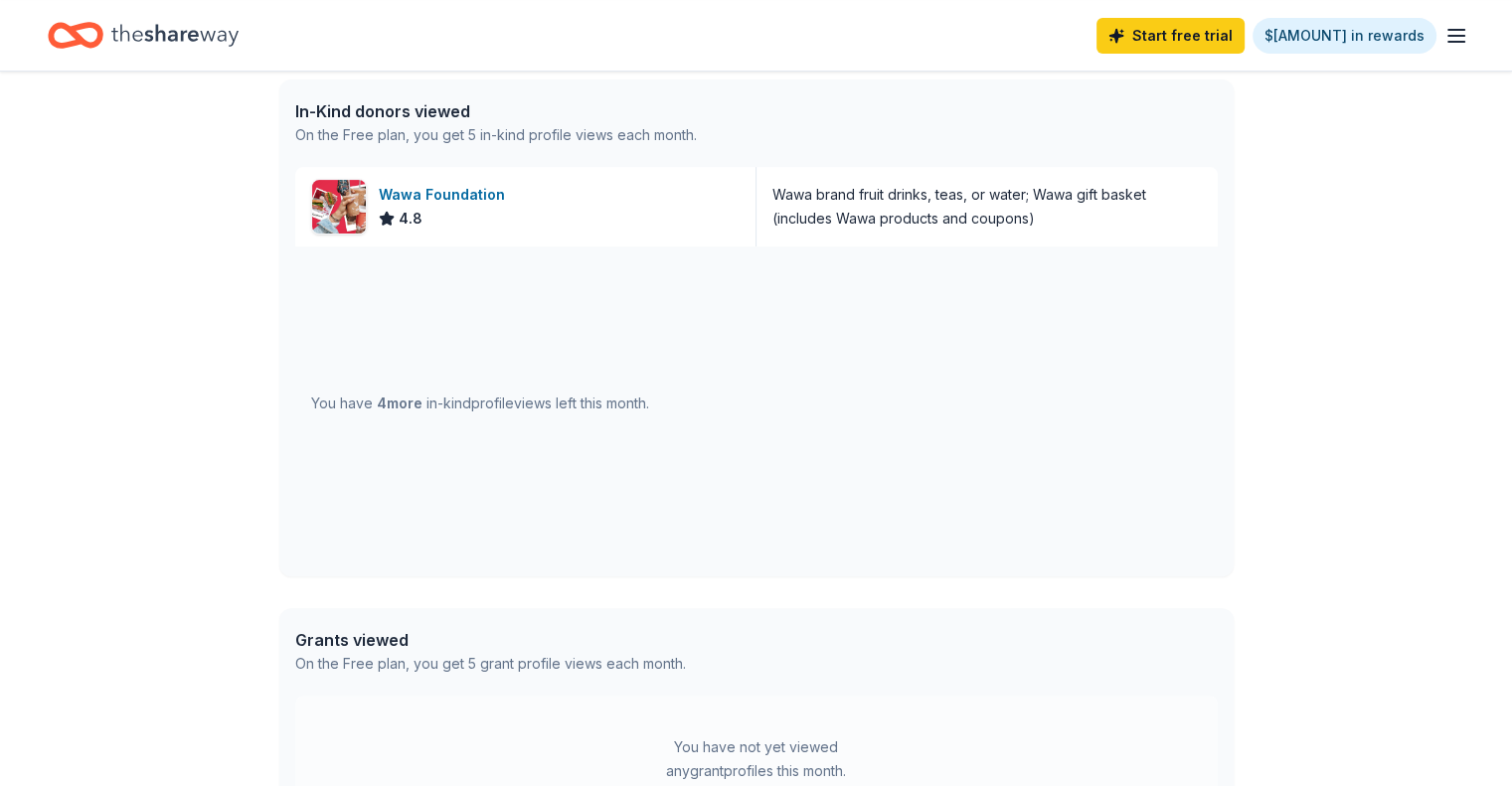 click on "You have   4  more   in-kind  profile  views   left this month." at bounding box center (480, 403) 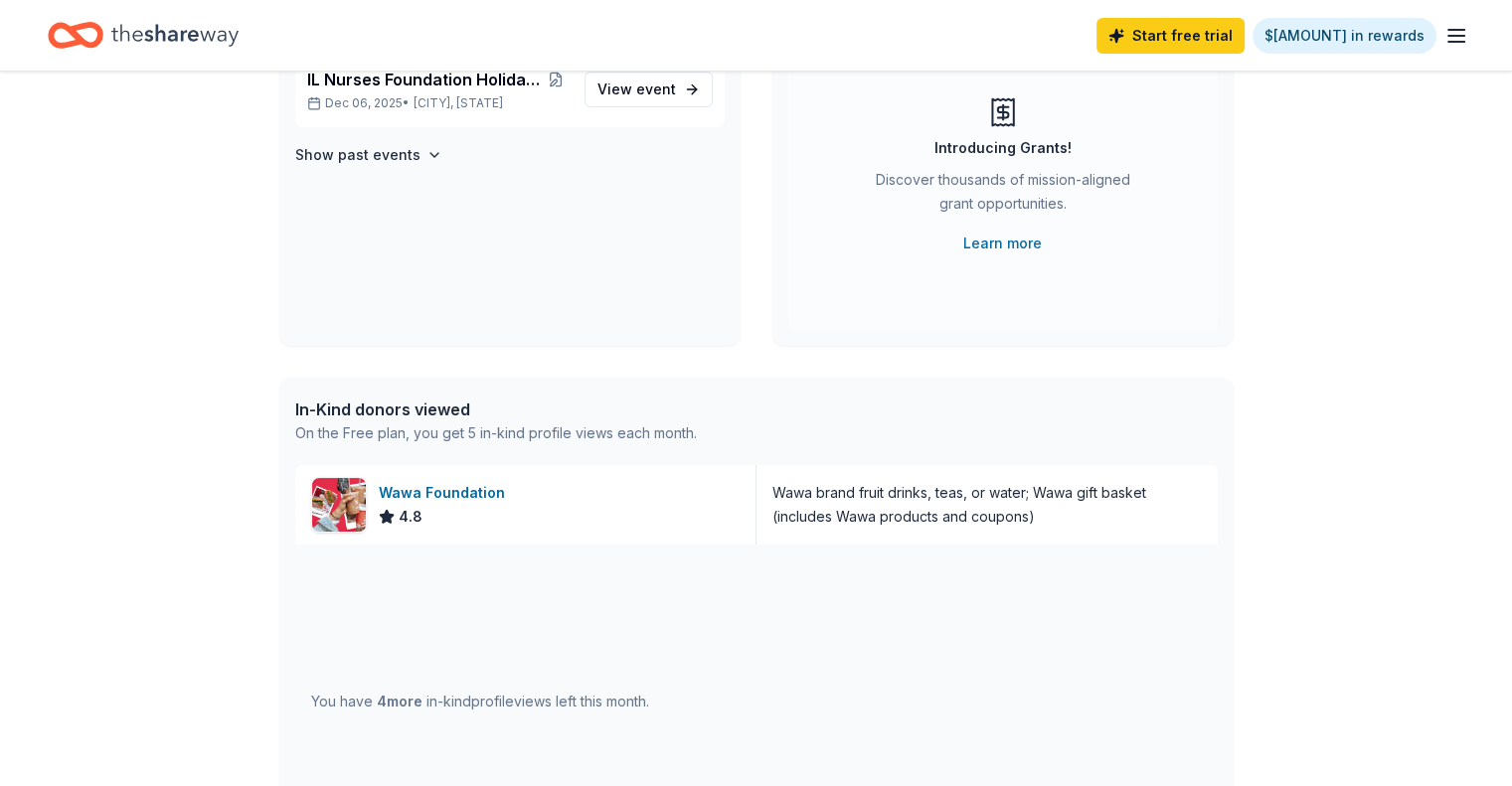 scroll, scrollTop: 119, scrollLeft: 0, axis: vertical 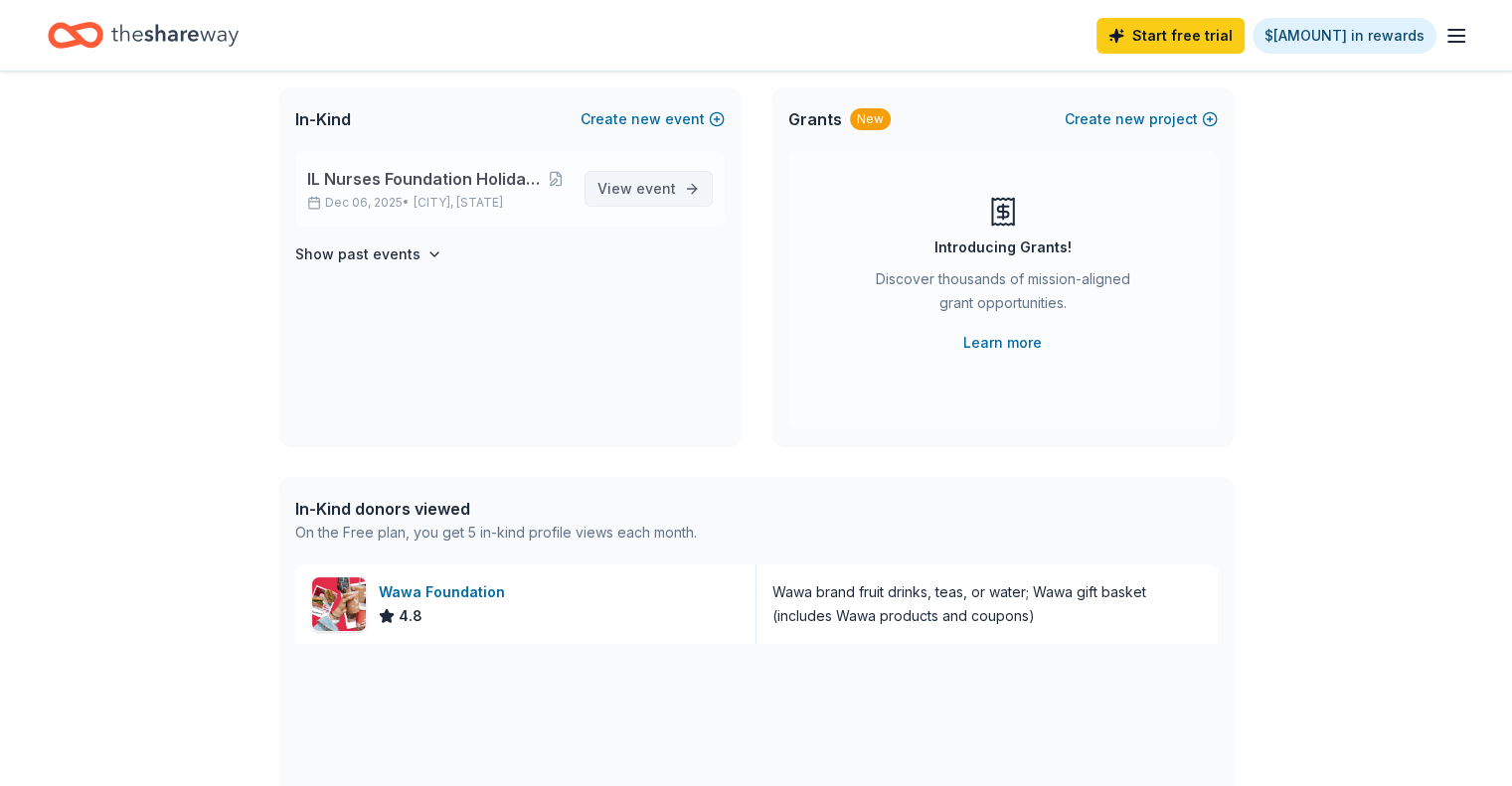 click on "event" at bounding box center [656, 188] 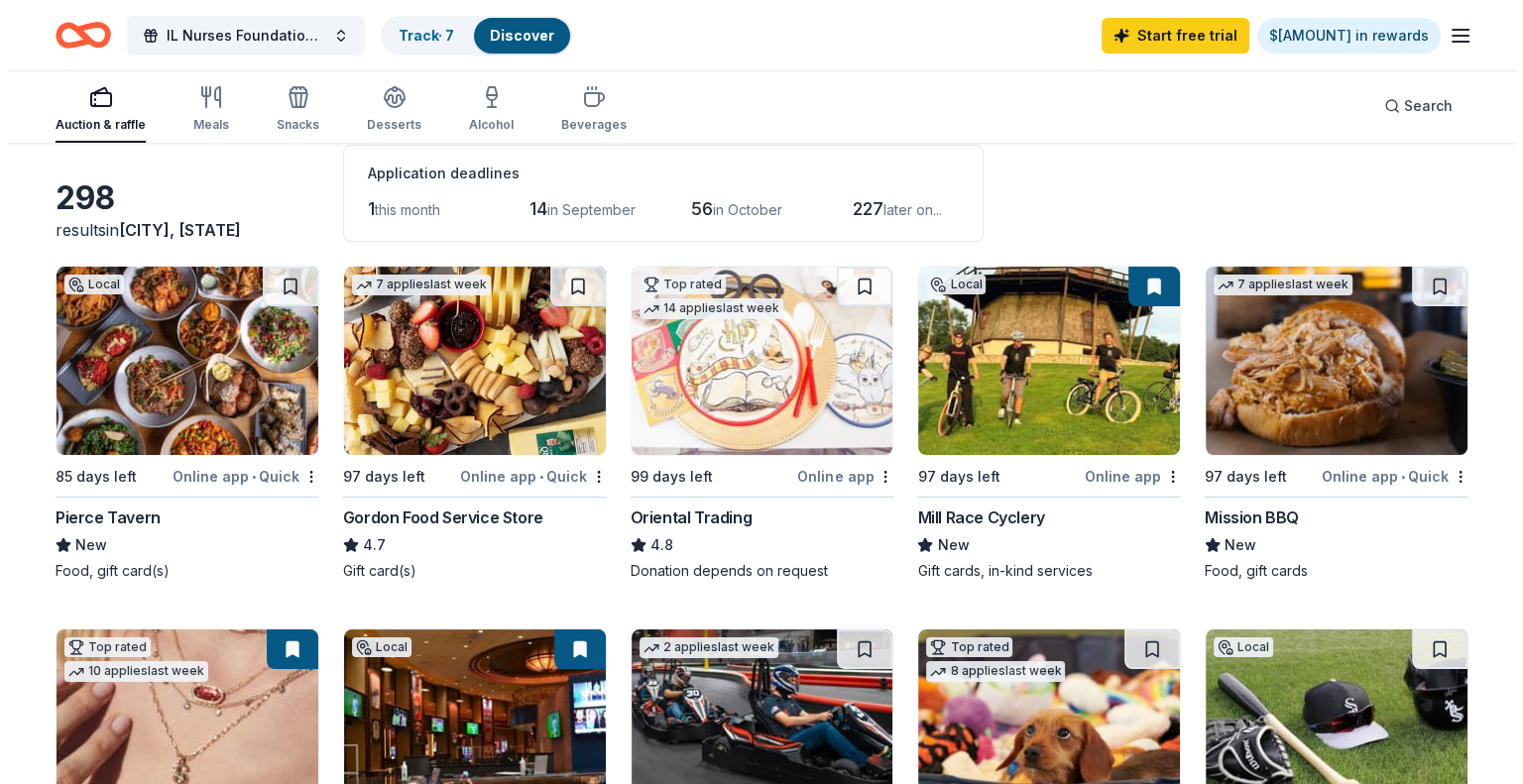 scroll, scrollTop: 0, scrollLeft: 0, axis: both 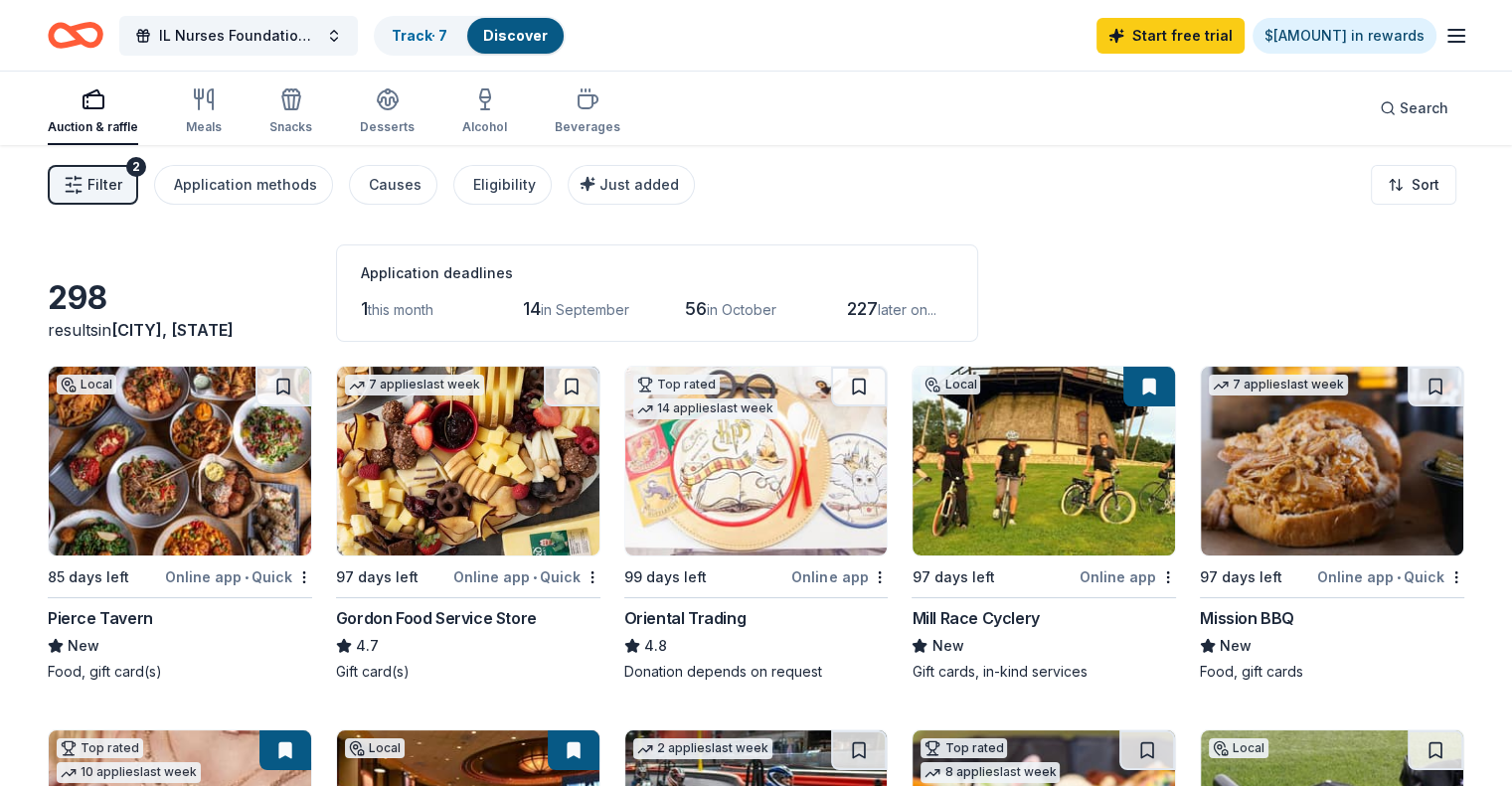 click on "this month" at bounding box center [401, 309] 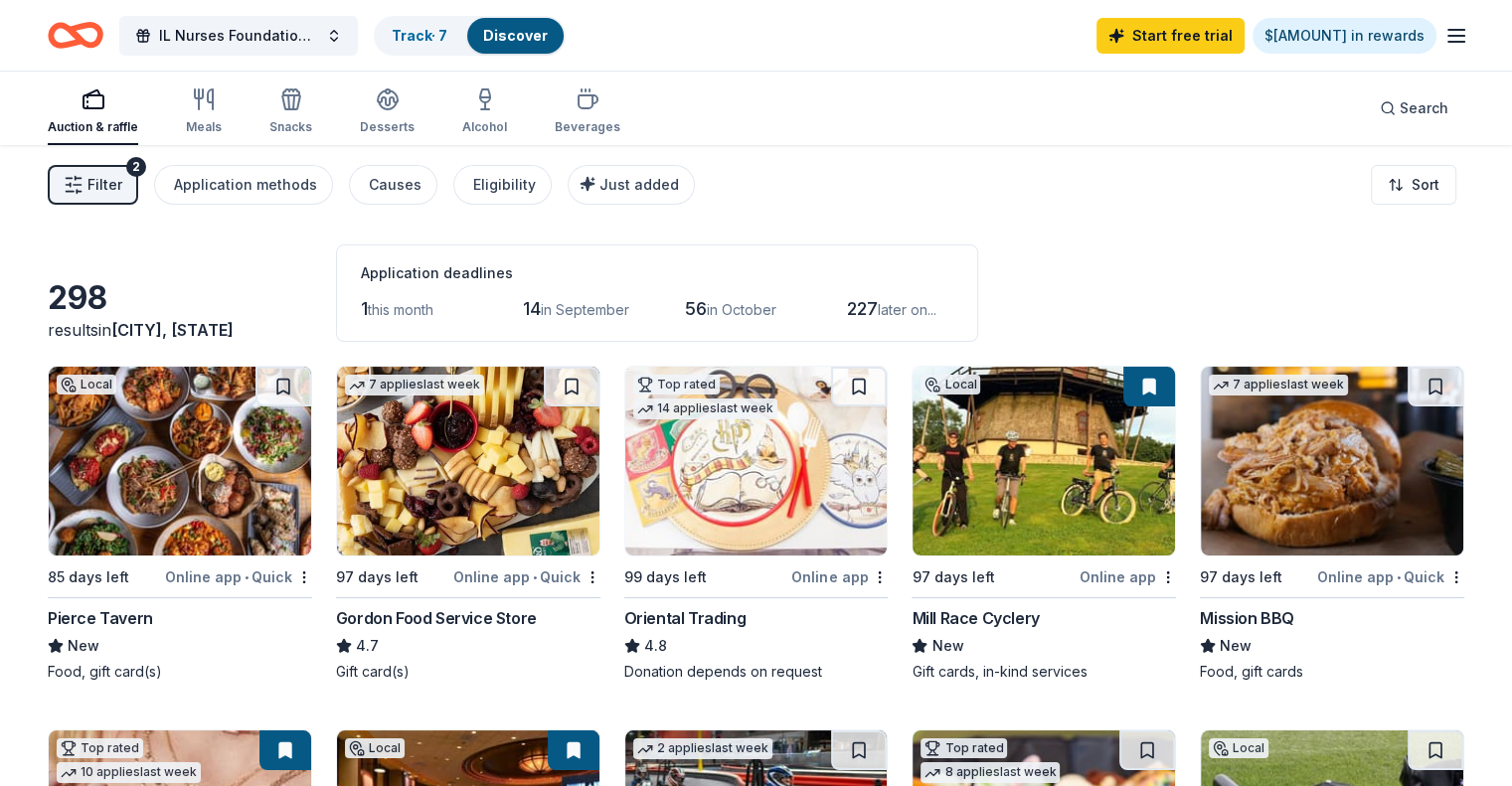 click on "this month" at bounding box center (401, 309) 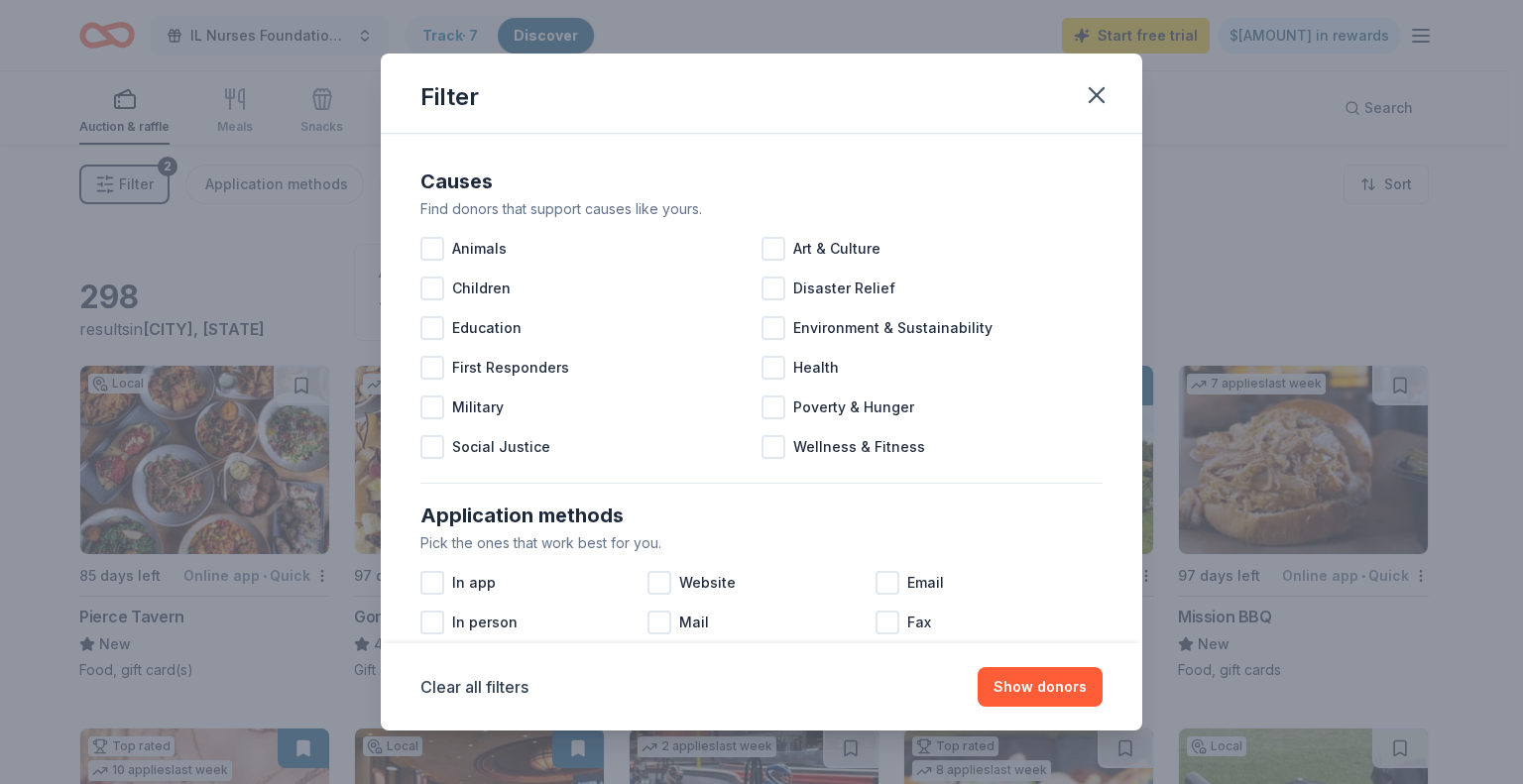 drag, startPoint x: 162, startPoint y: 205, endPoint x: 286, endPoint y: 267, distance: 138.63621 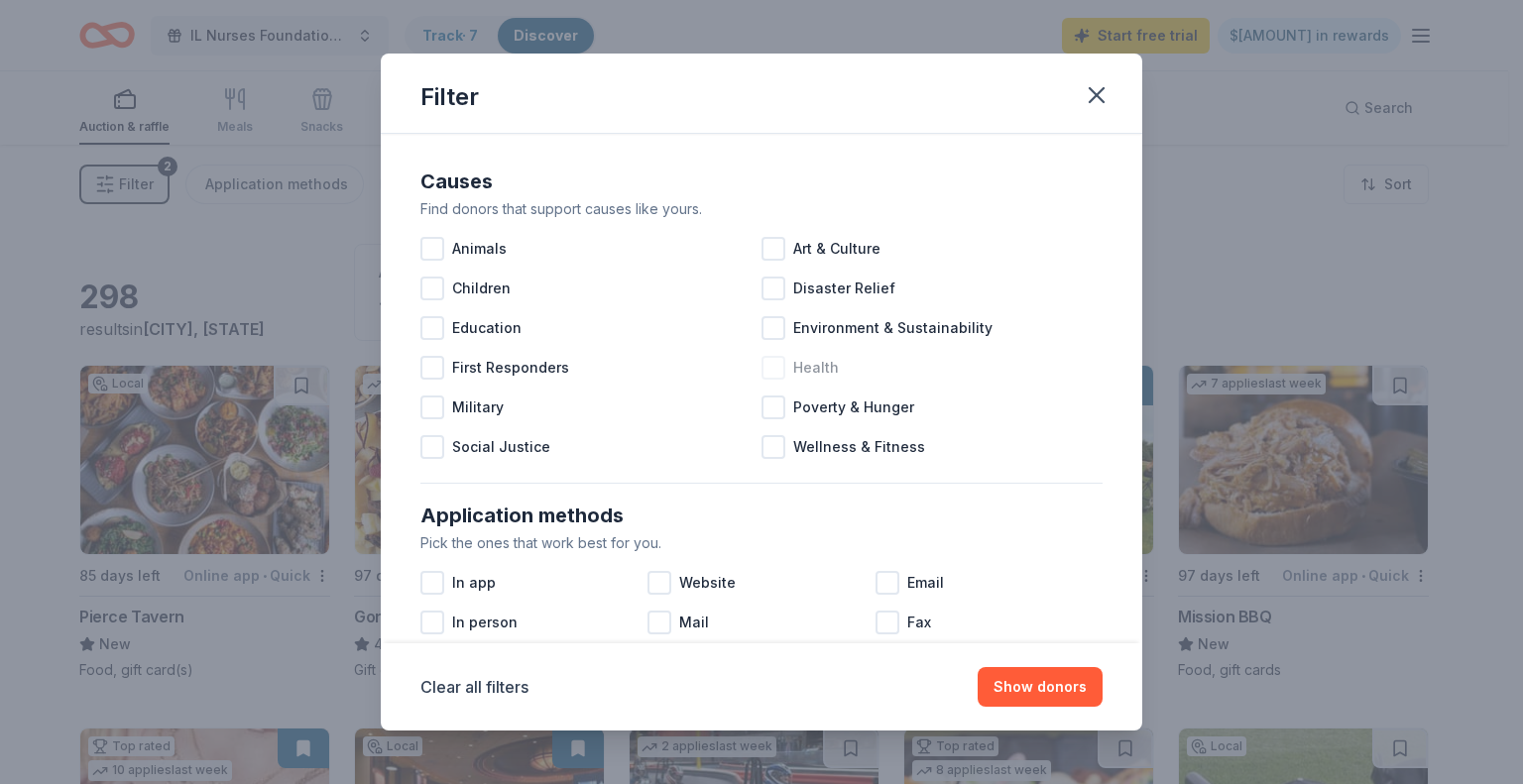 click at bounding box center (773, 368) 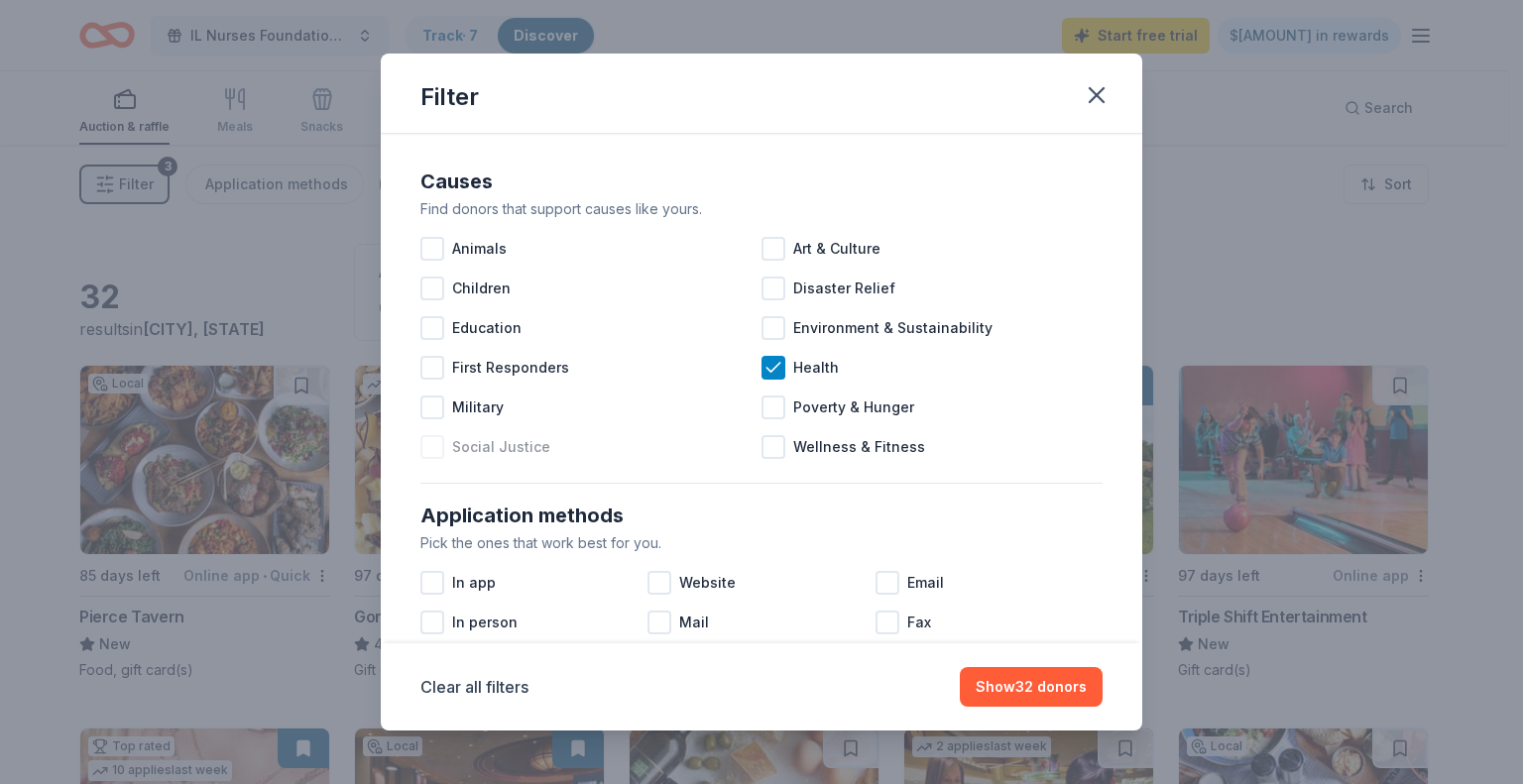 scroll, scrollTop: 99, scrollLeft: 0, axis: vertical 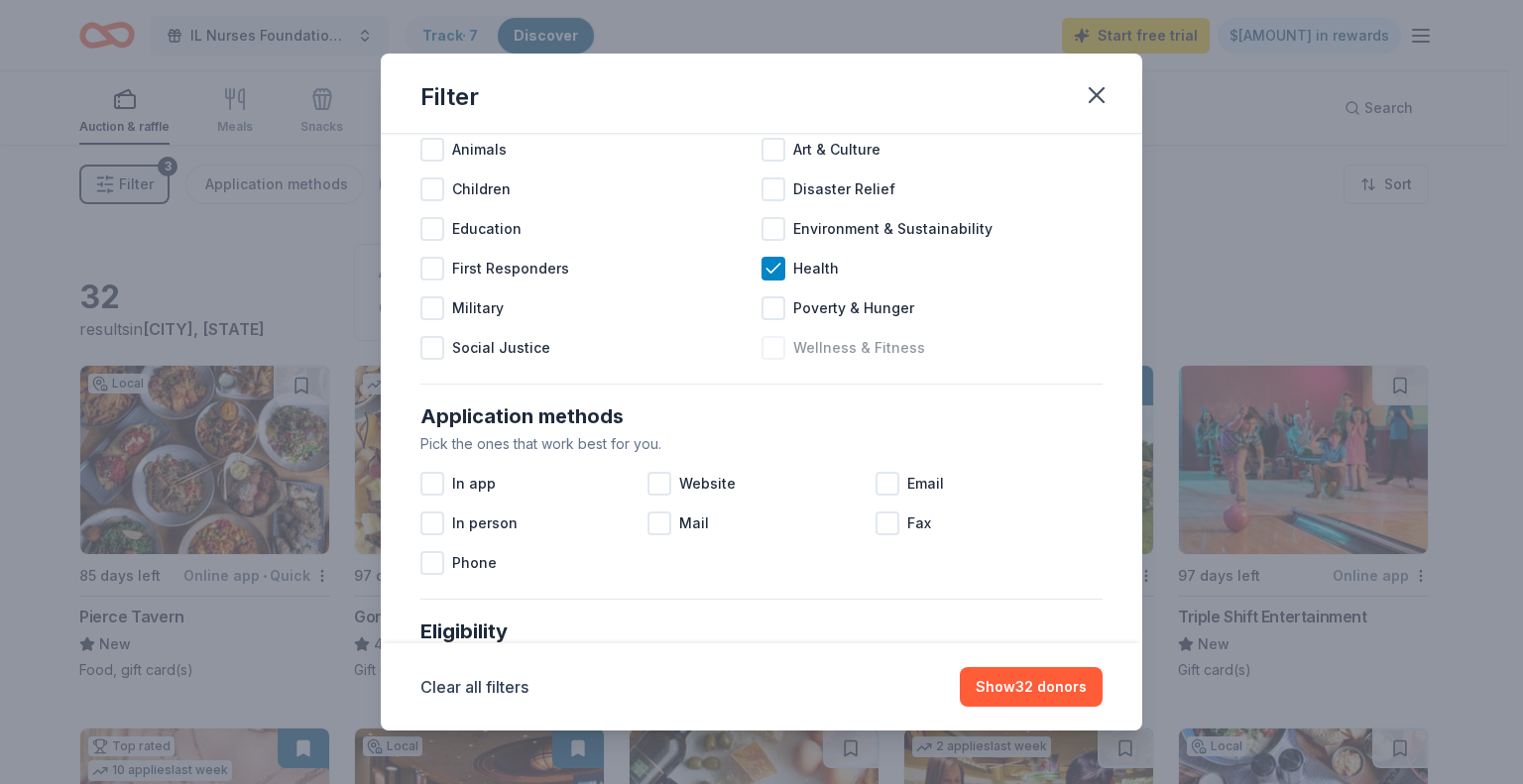 click at bounding box center [773, 348] 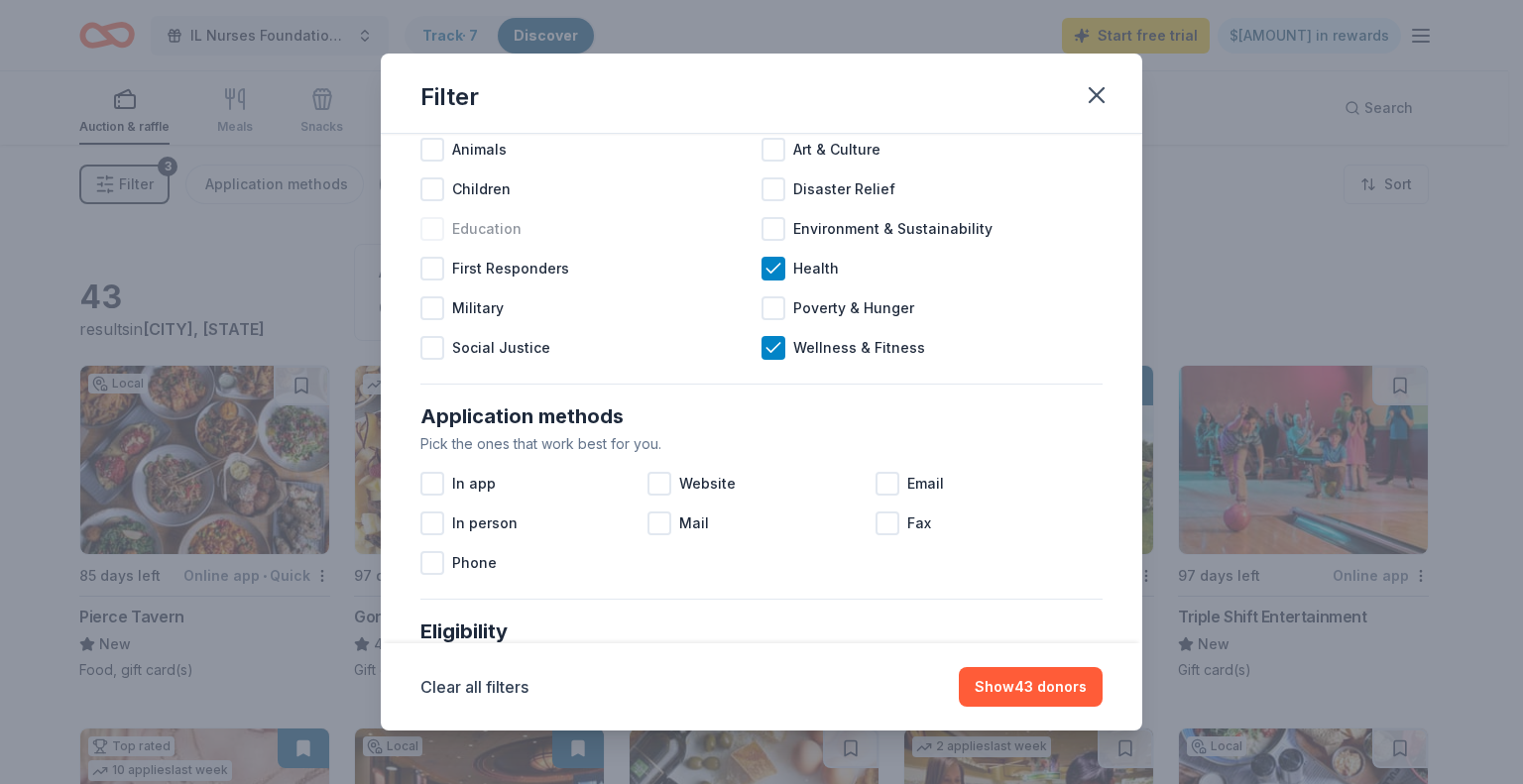 click at bounding box center (432, 229) 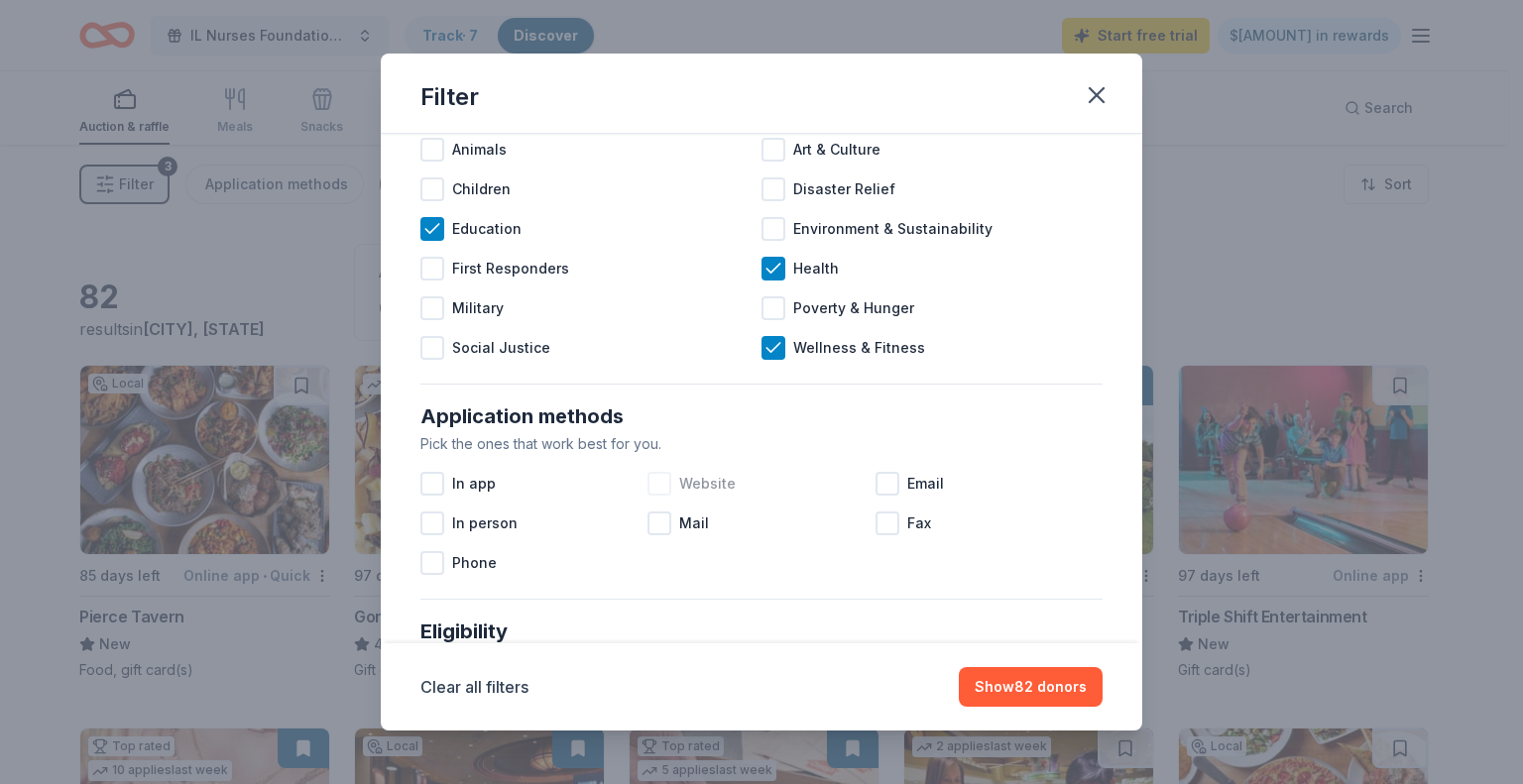 click at bounding box center (659, 484) 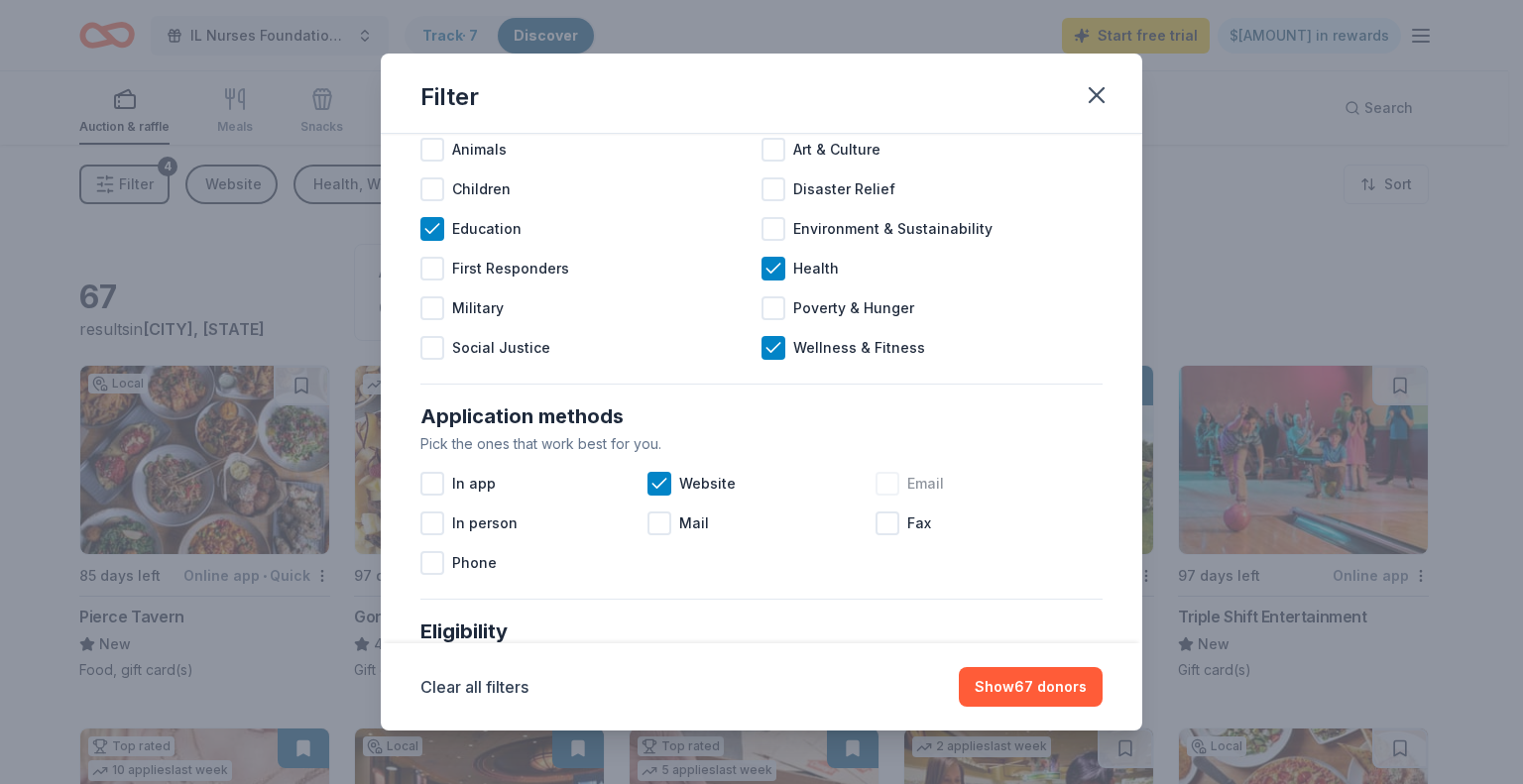 click at bounding box center [887, 484] 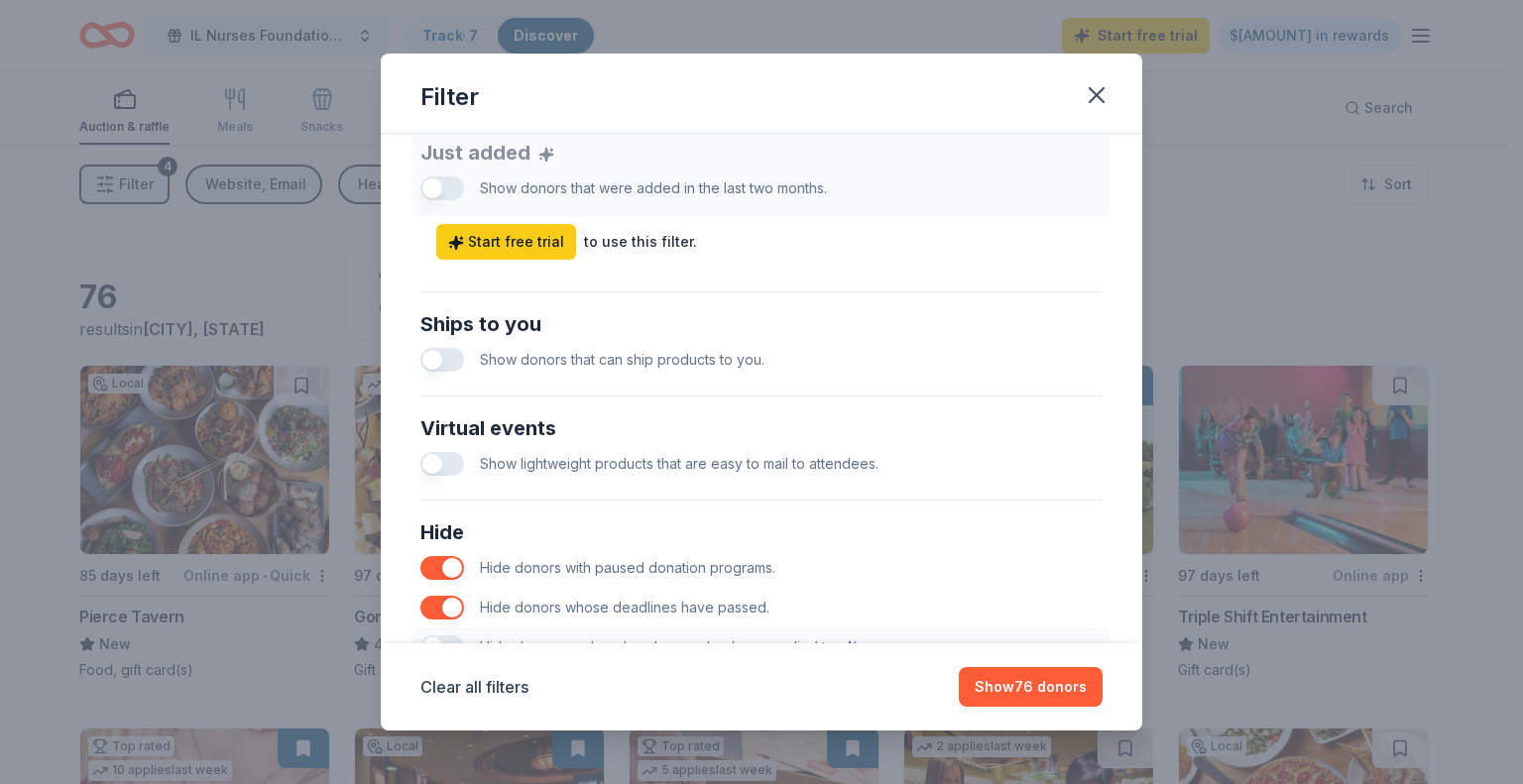 scroll, scrollTop: 892, scrollLeft: 0, axis: vertical 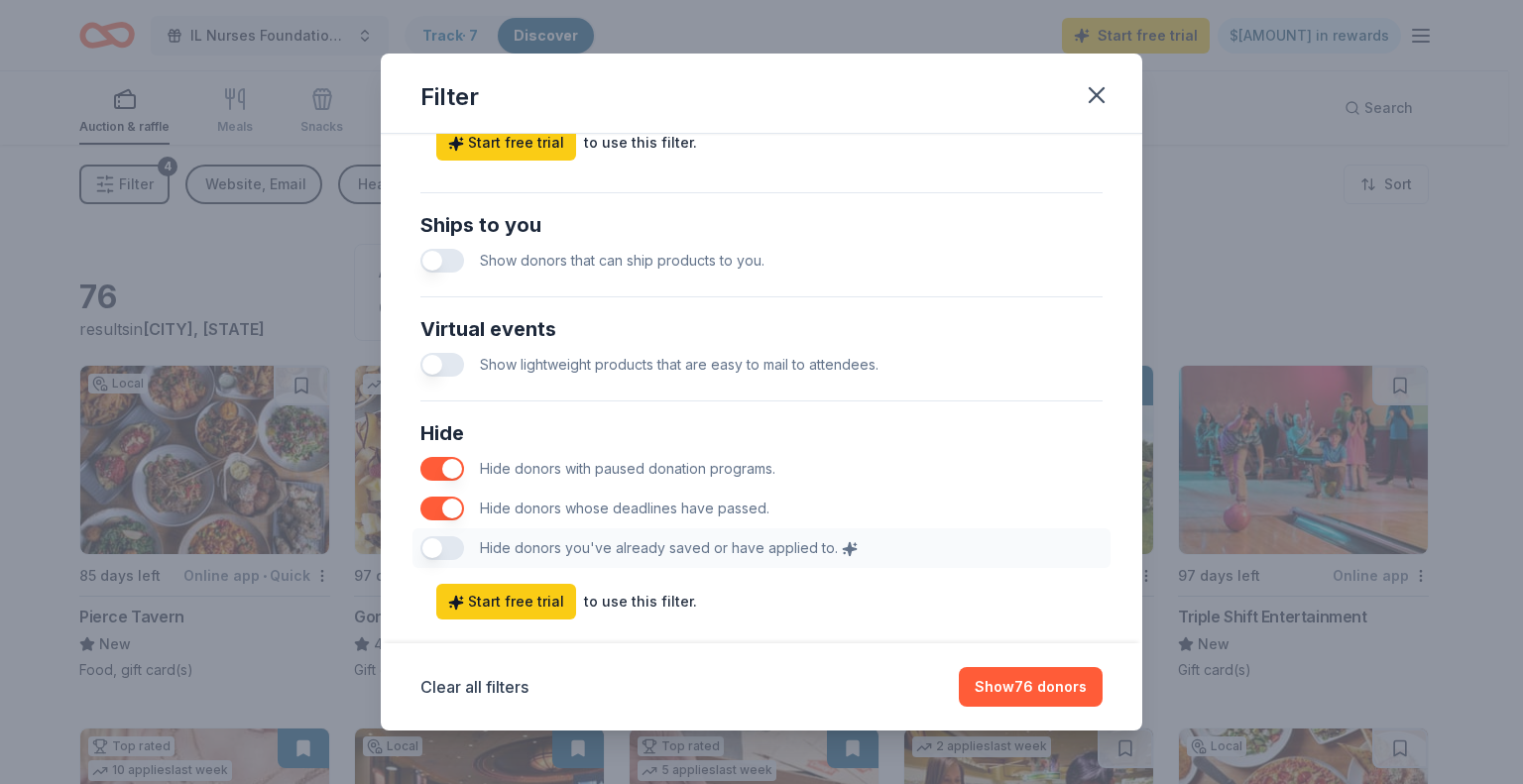 click at bounding box center [442, 469] 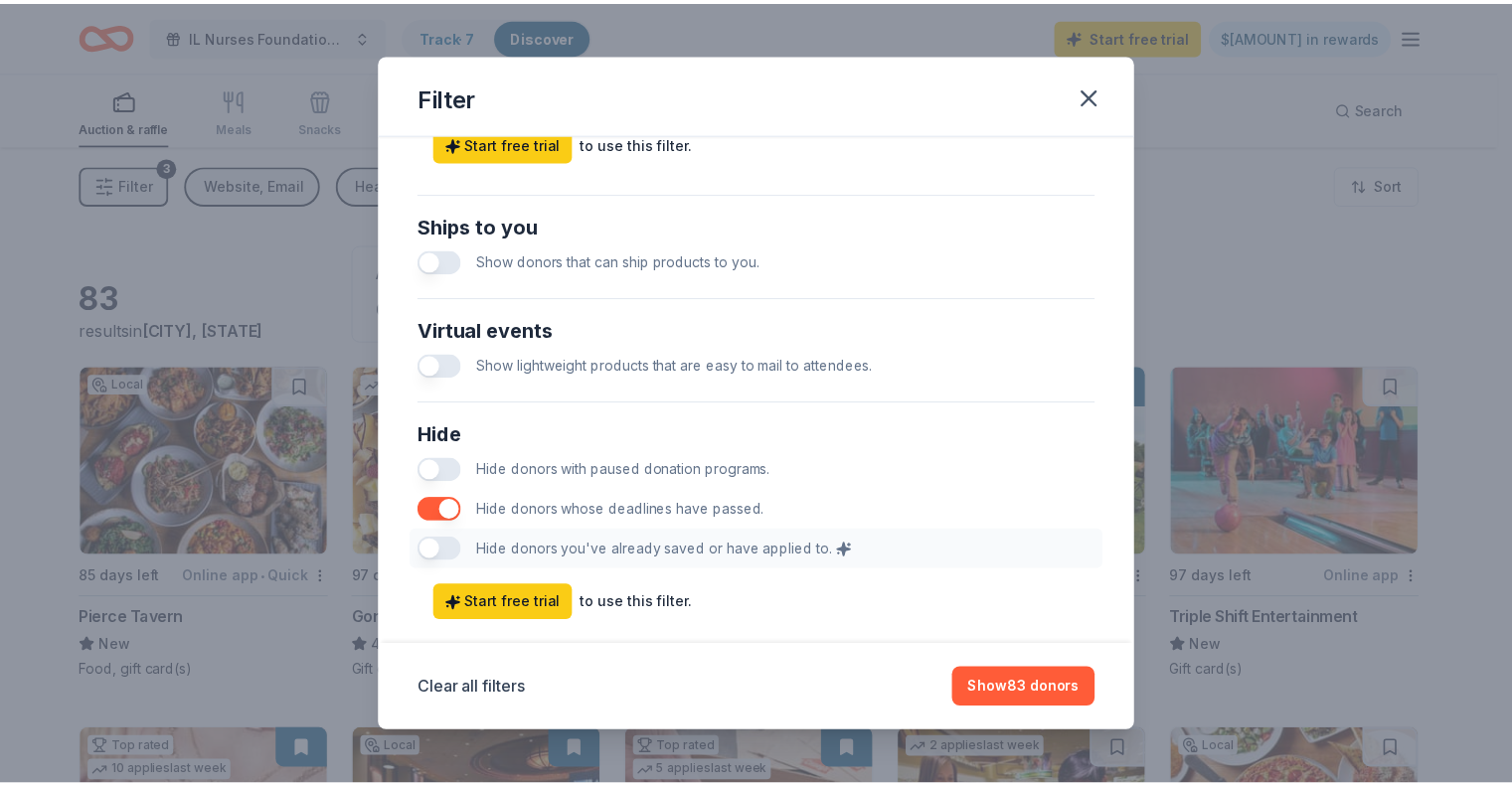 scroll, scrollTop: 931, scrollLeft: 0, axis: vertical 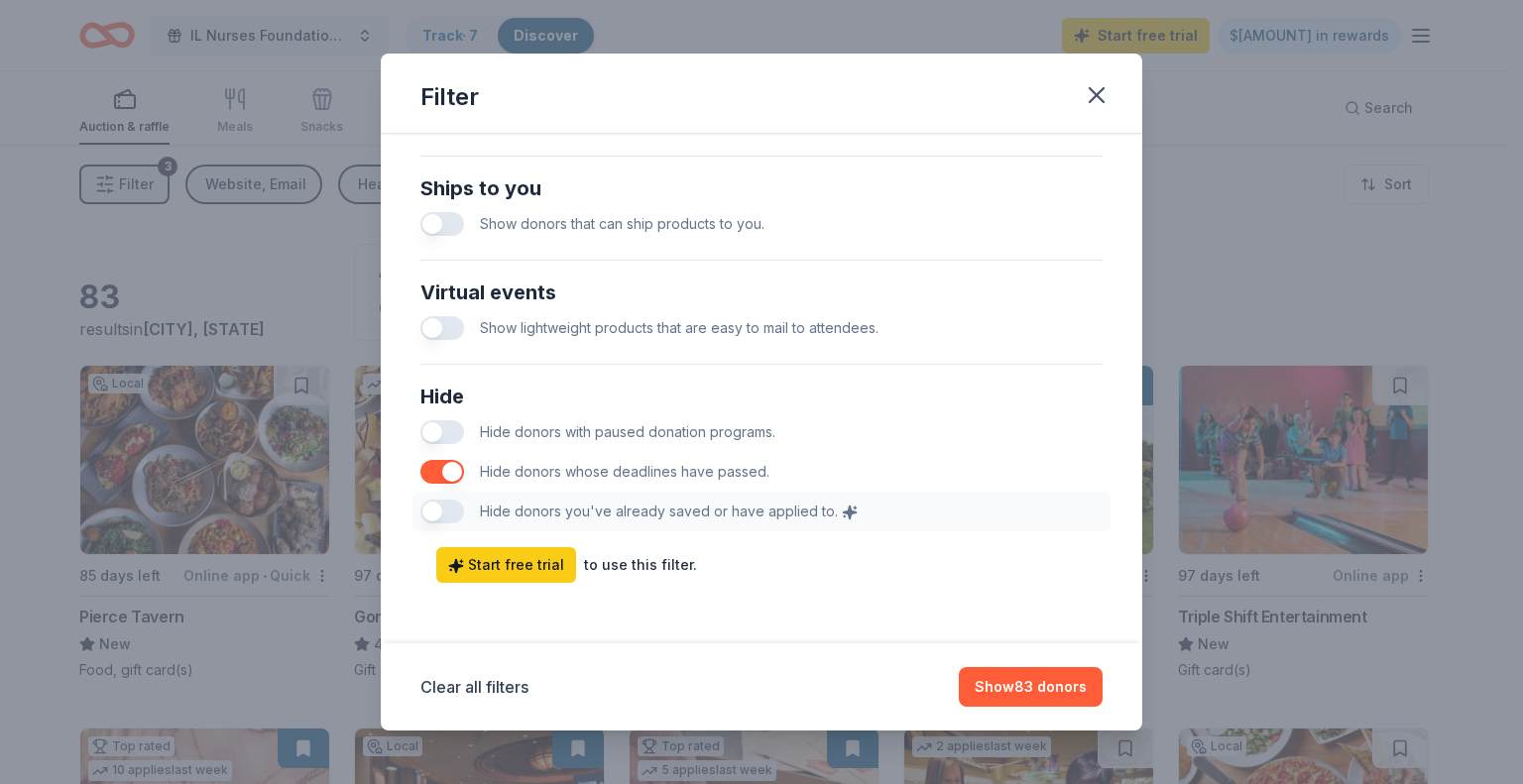 click at bounding box center [442, 432] 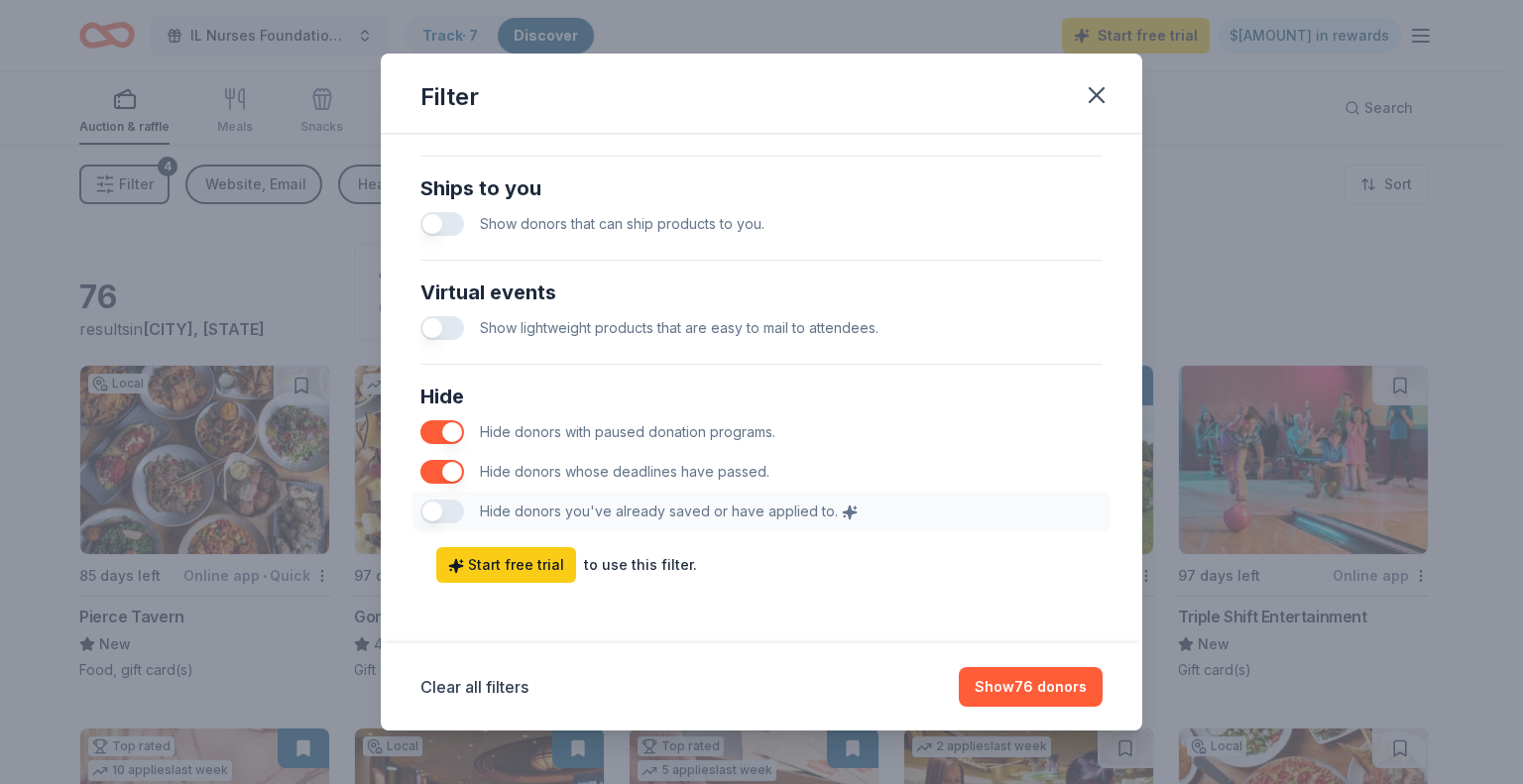 click on "Hide Hide donors with paused donation programs. Hide donors whose deadlines have passed. Hide donors you've already saved or have applied to." at bounding box center [762, 456] 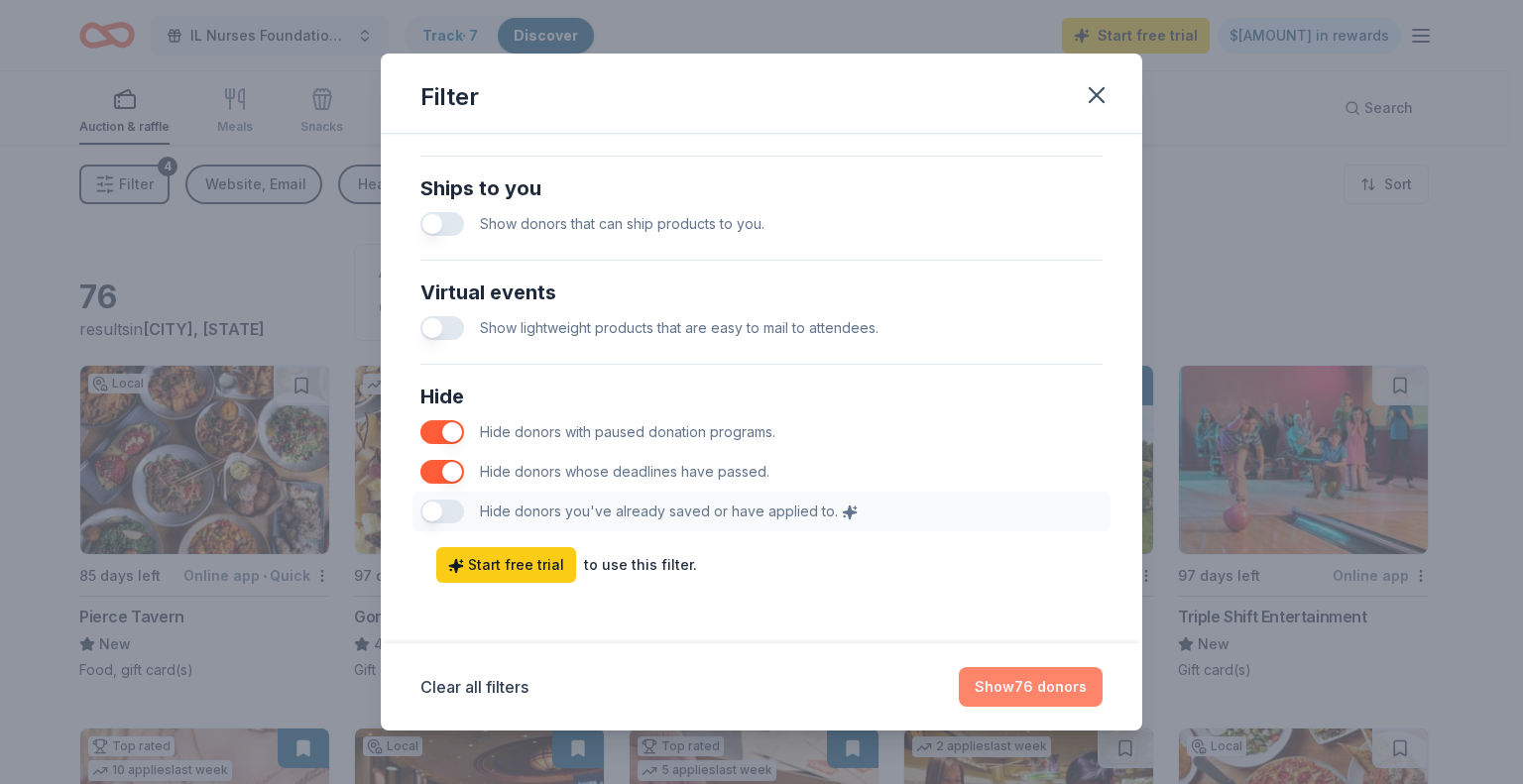 click on "Show  76   donors" at bounding box center [1030, 687] 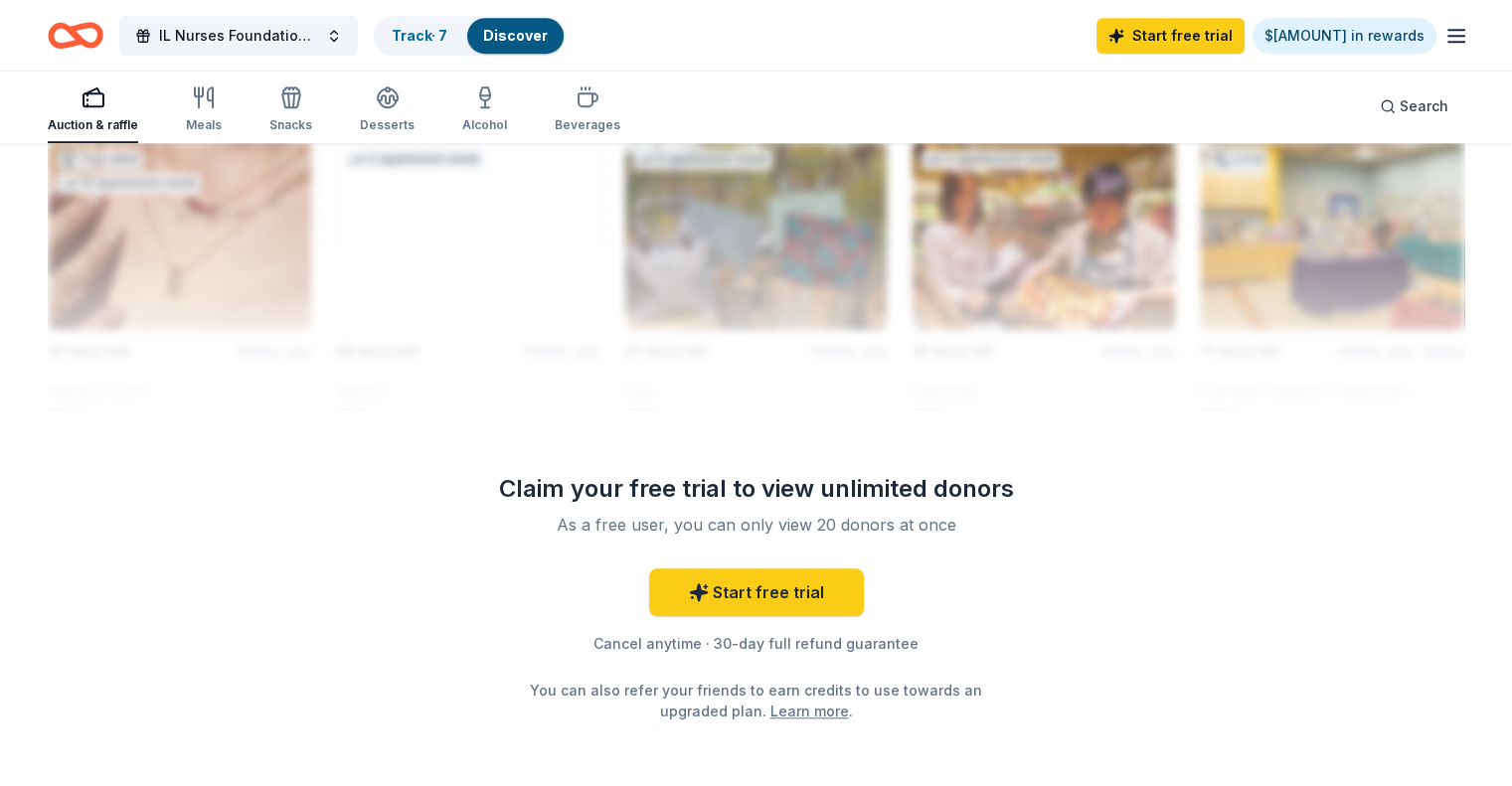 scroll, scrollTop: 1371, scrollLeft: 0, axis: vertical 